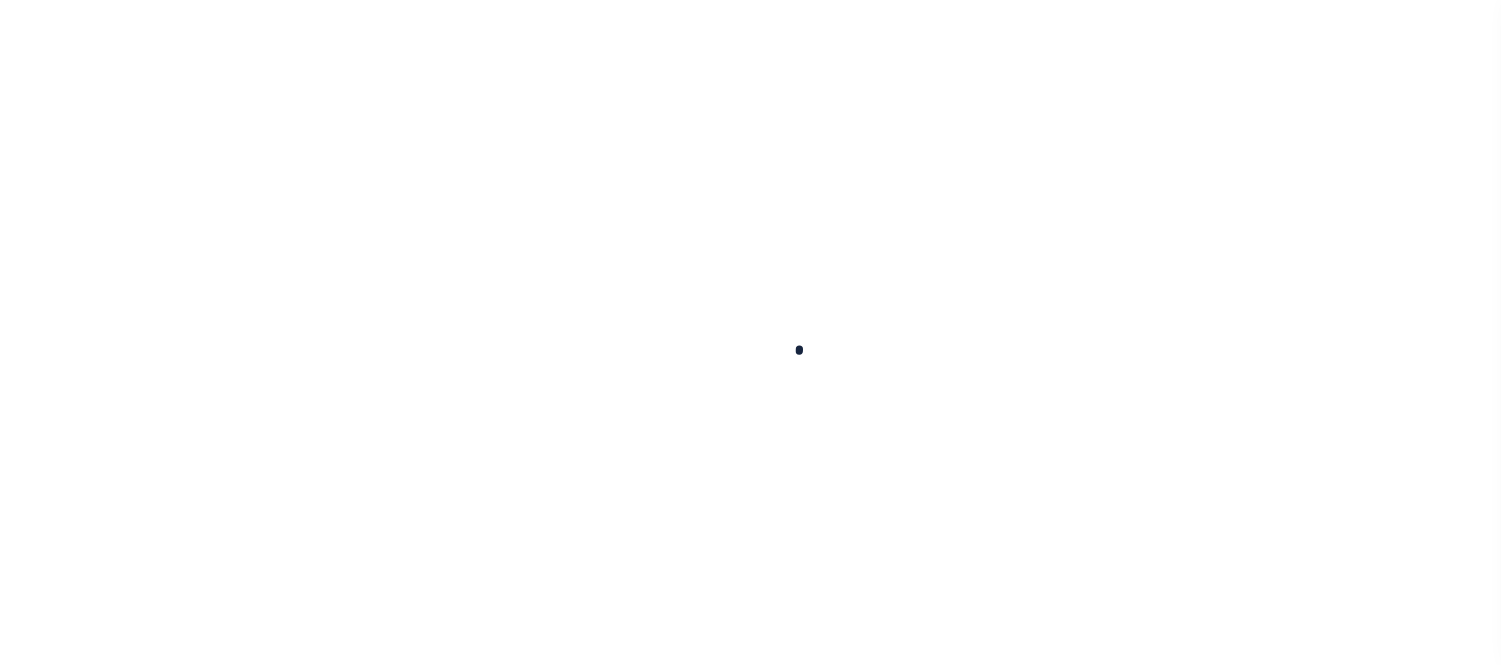 scroll, scrollTop: 0, scrollLeft: 0, axis: both 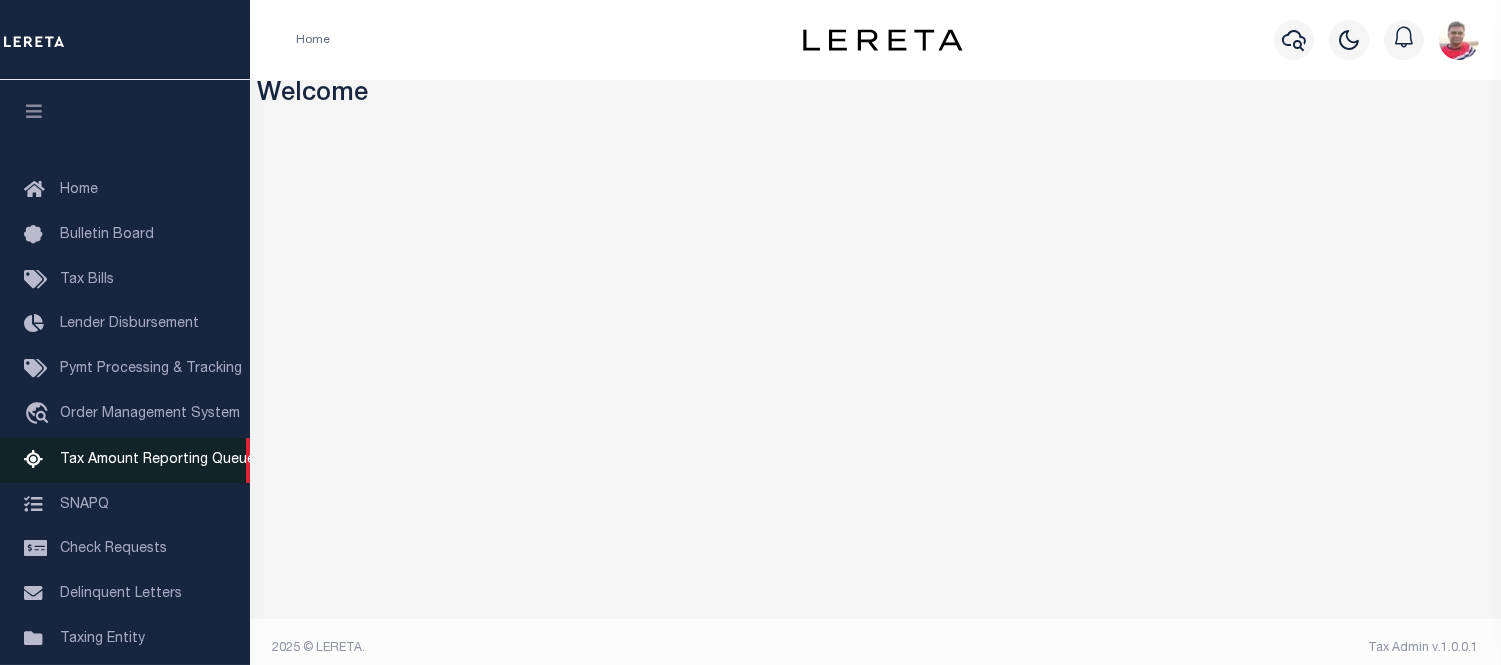 click on "Tax Amount Reporting Queue" at bounding box center (157, 460) 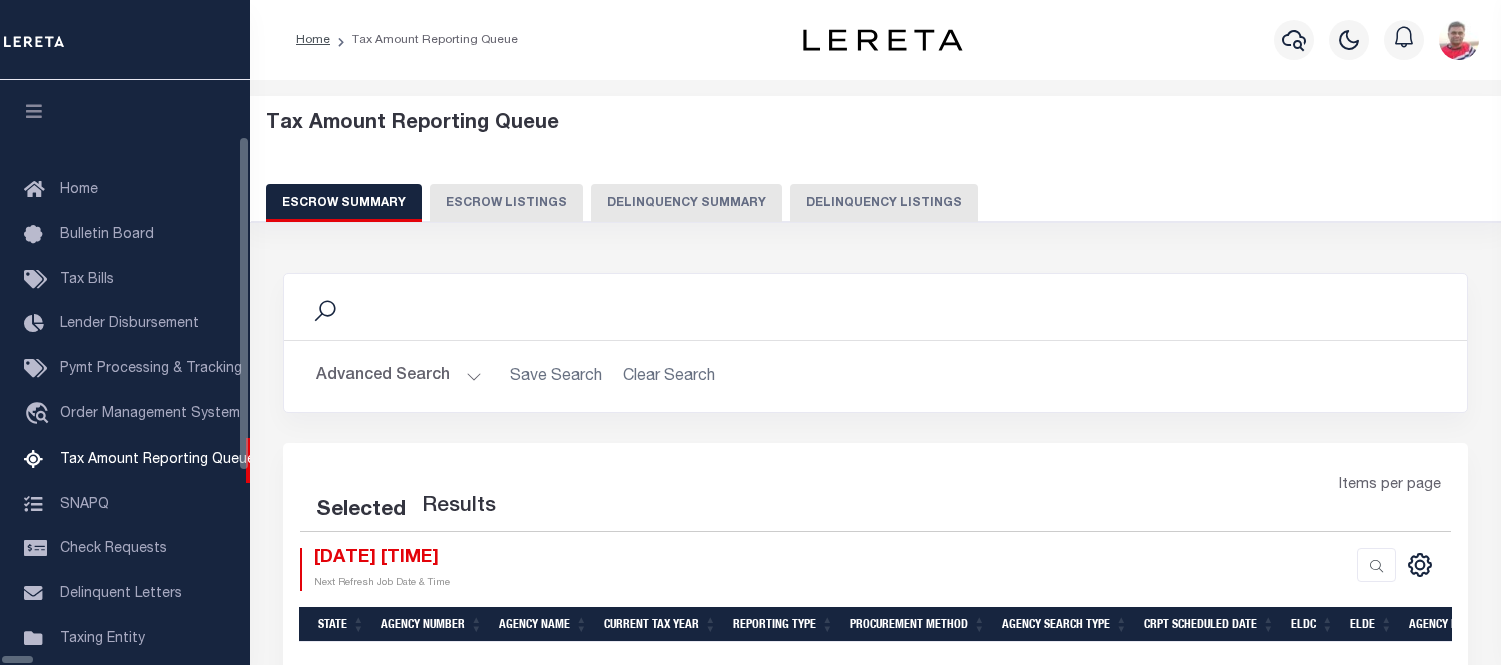 select on "100" 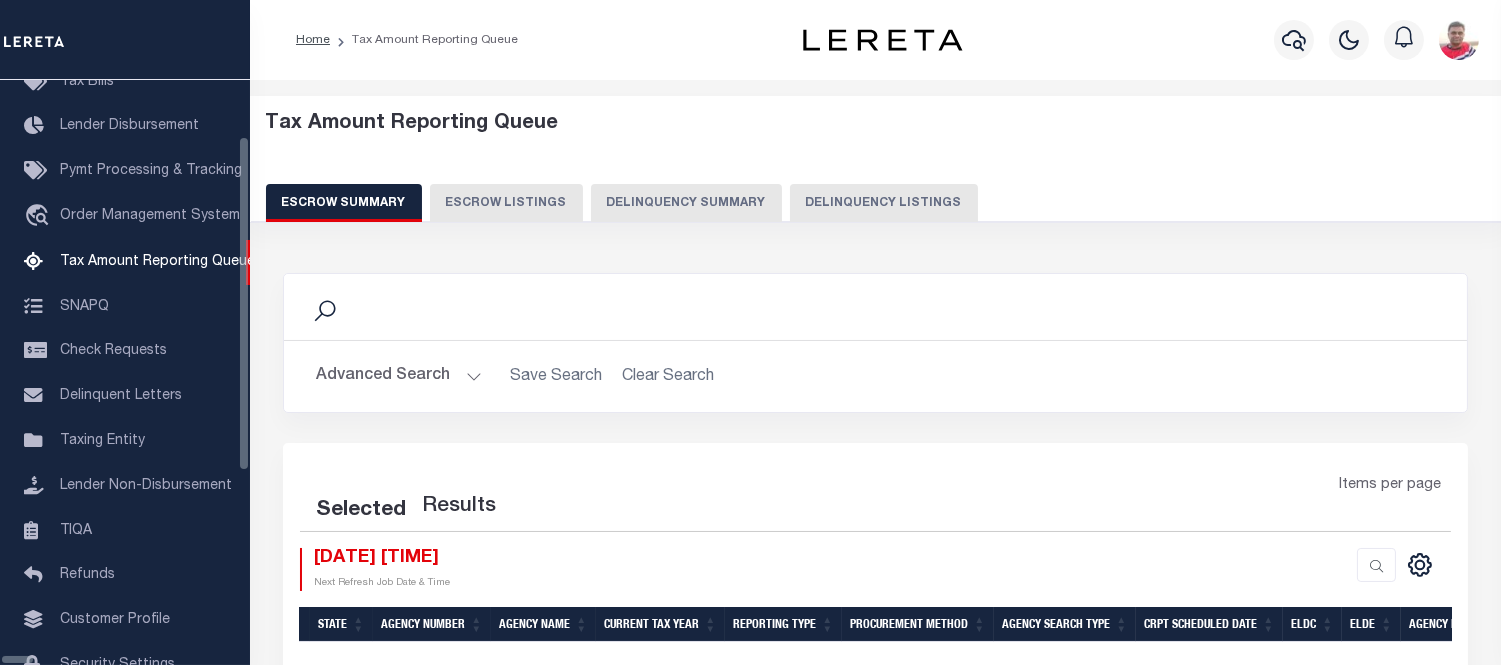 select on "100" 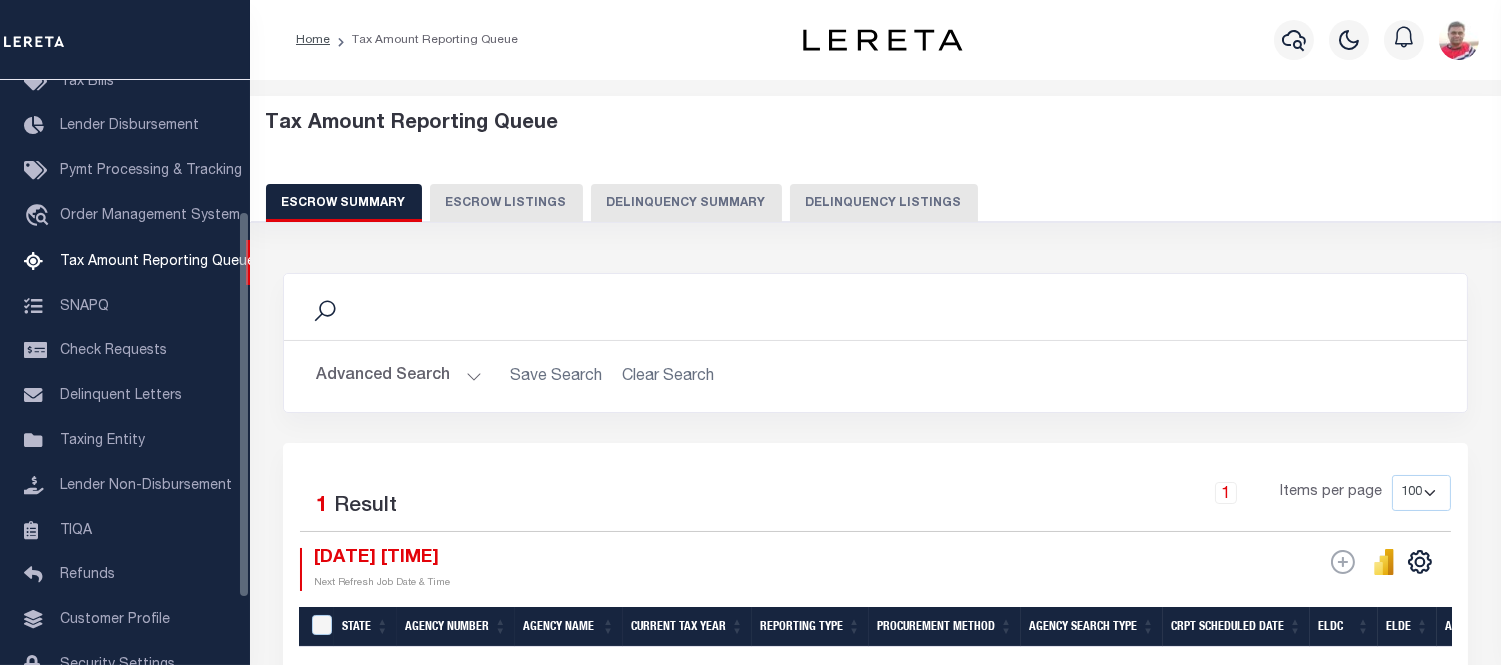scroll, scrollTop: 198, scrollLeft: 0, axis: vertical 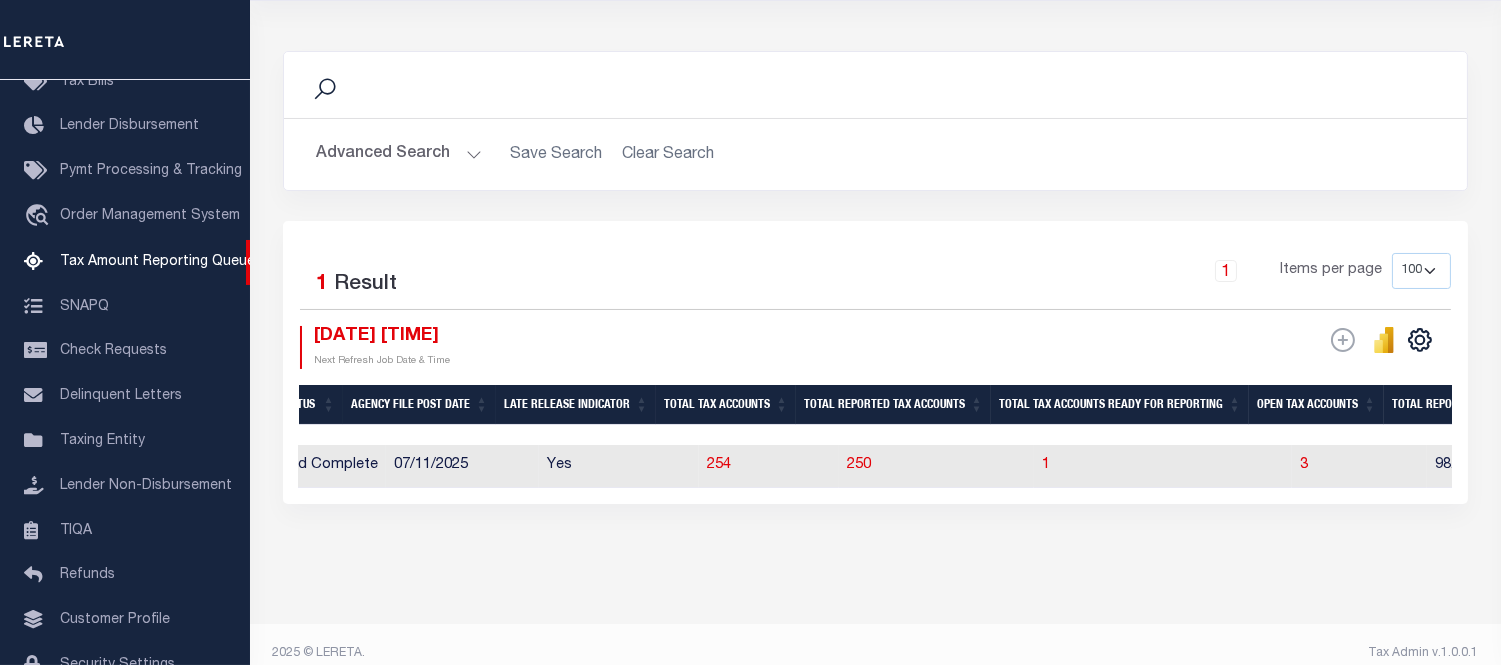 click on "1" at bounding box center [1163, 466] 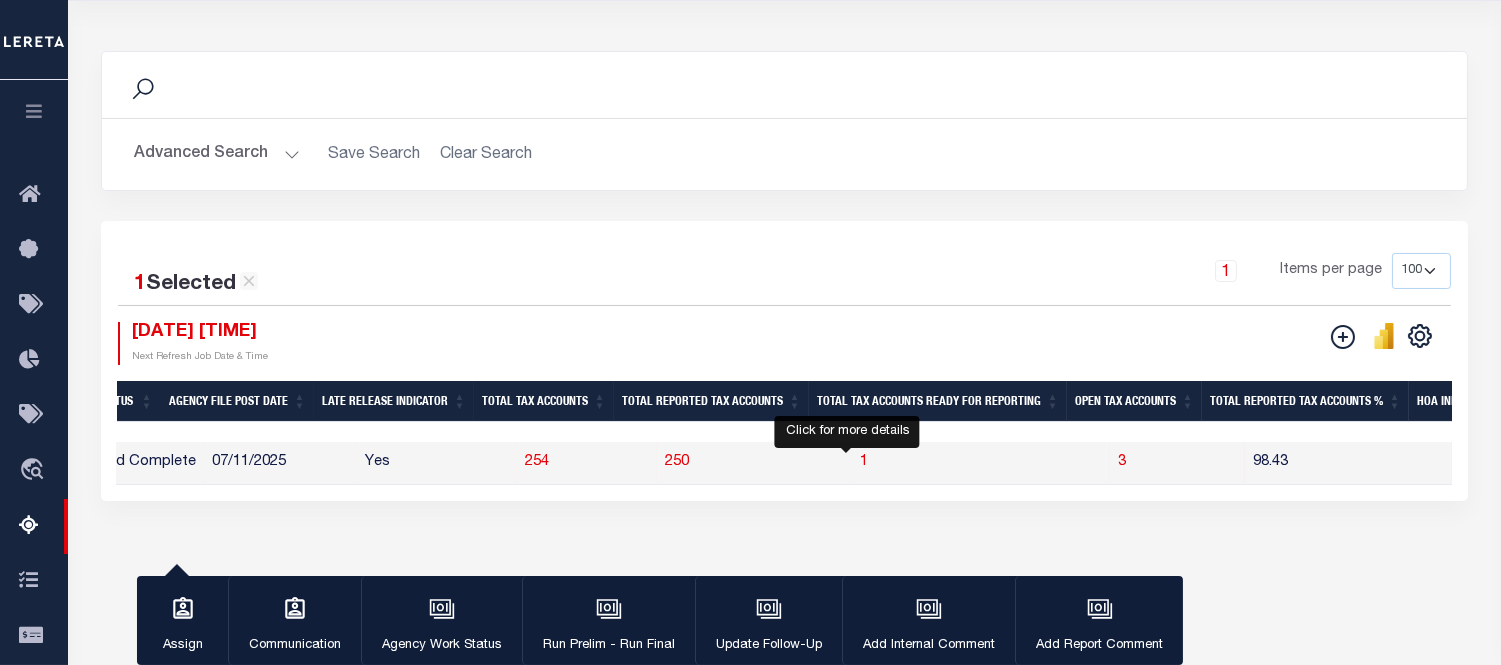 click on "1" at bounding box center (864, 462) 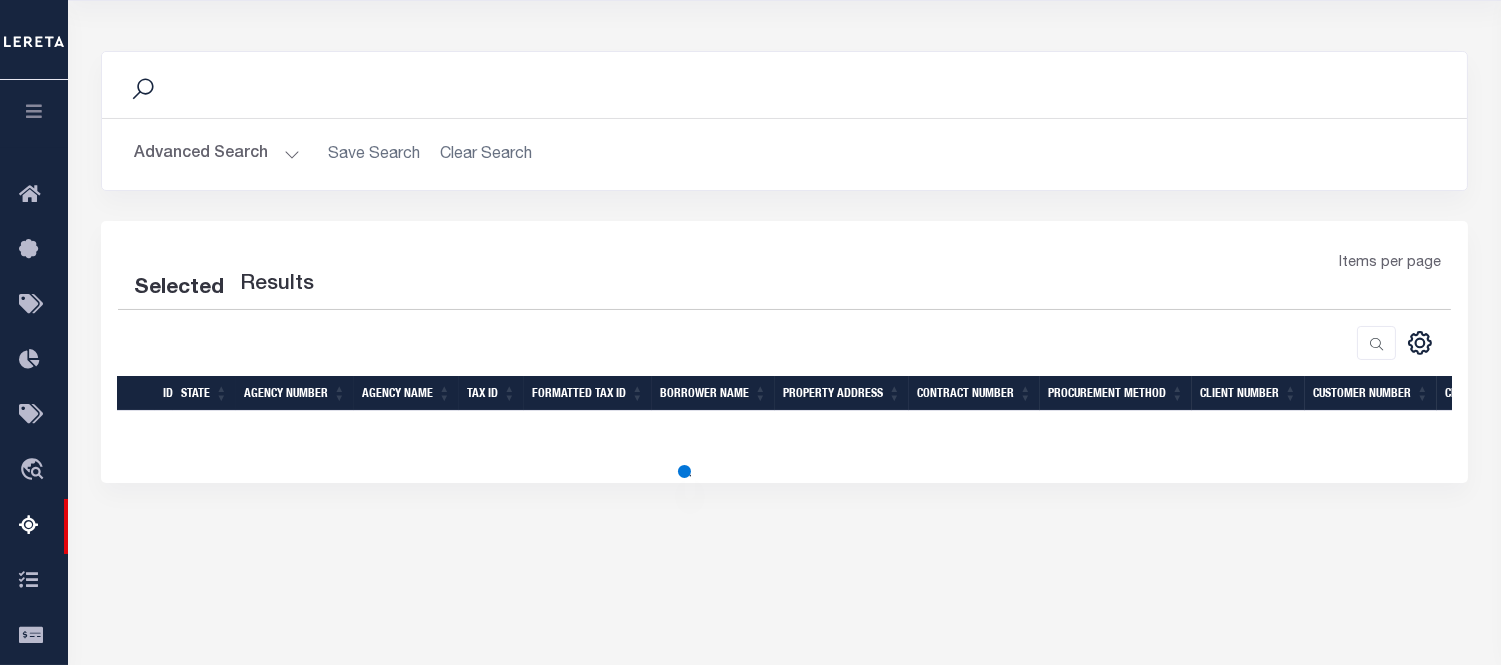 select on "100" 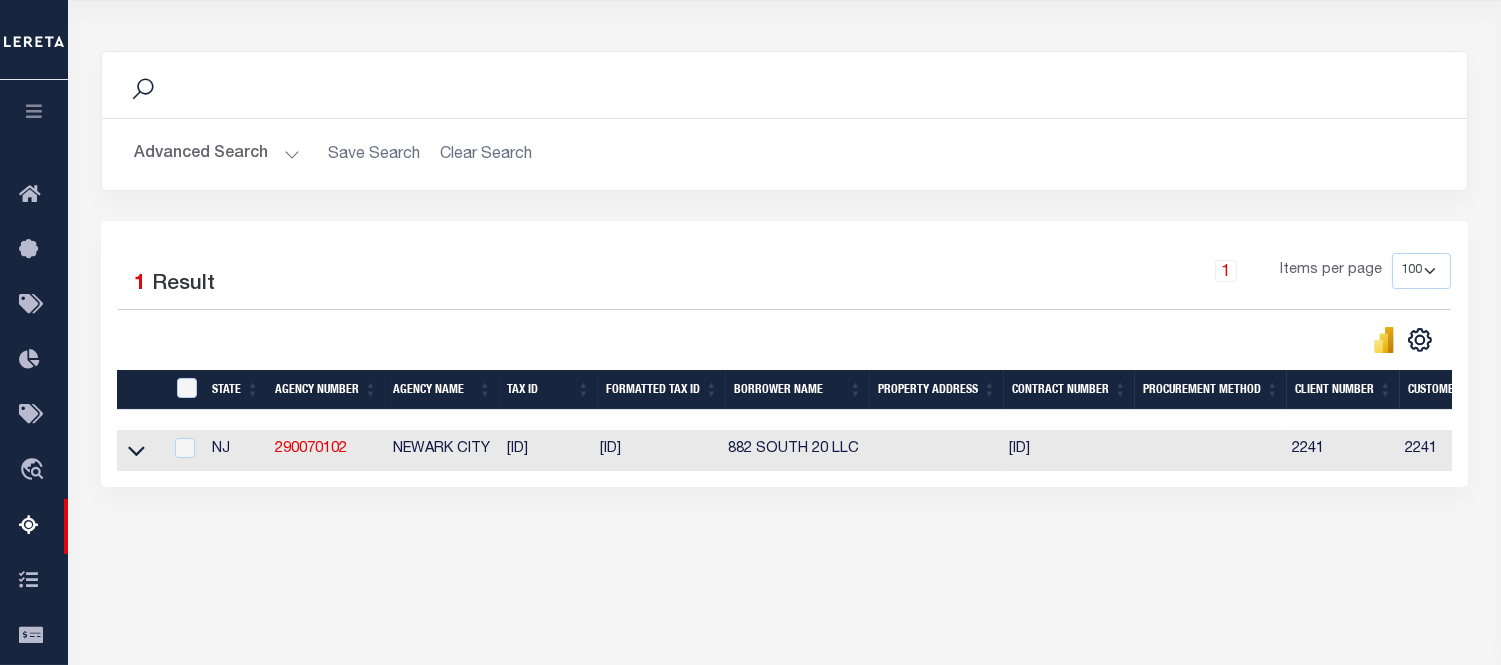 scroll, scrollTop: 0, scrollLeft: 157, axis: horizontal 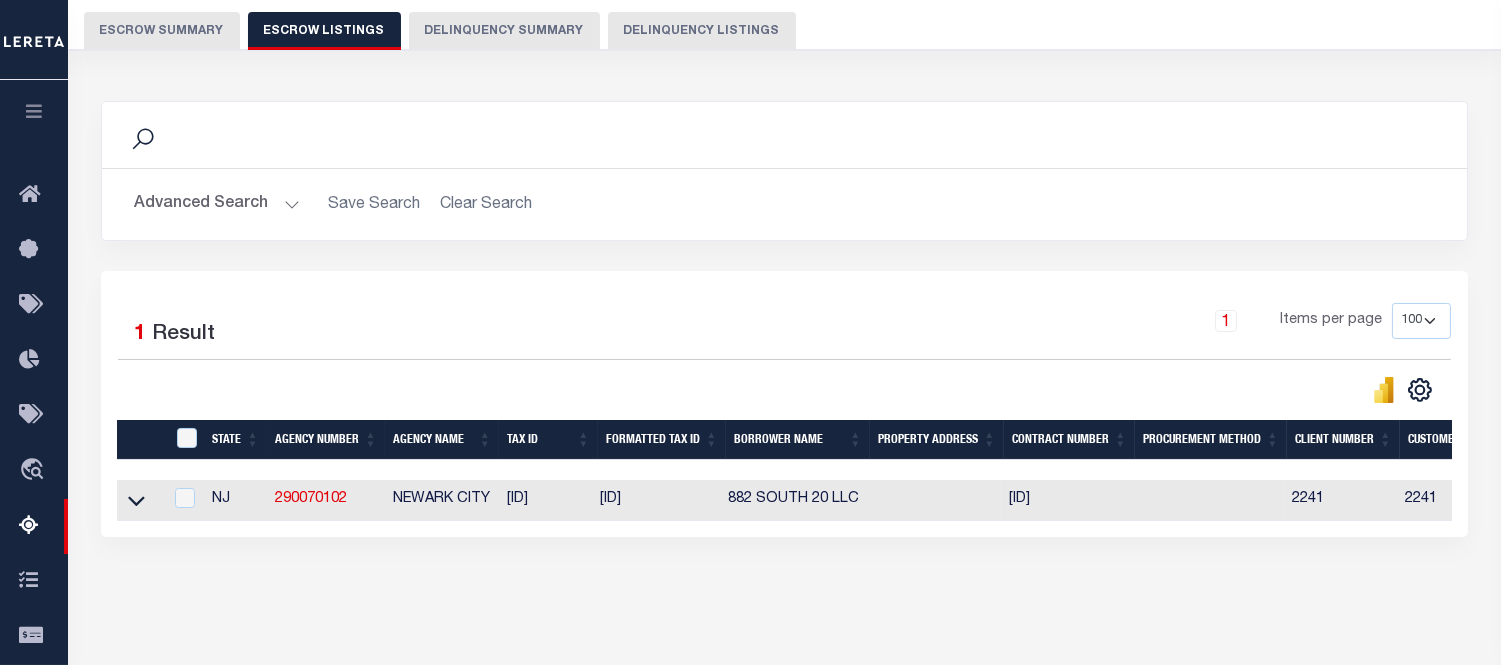 click on "Escrow Summary" at bounding box center (162, 31) 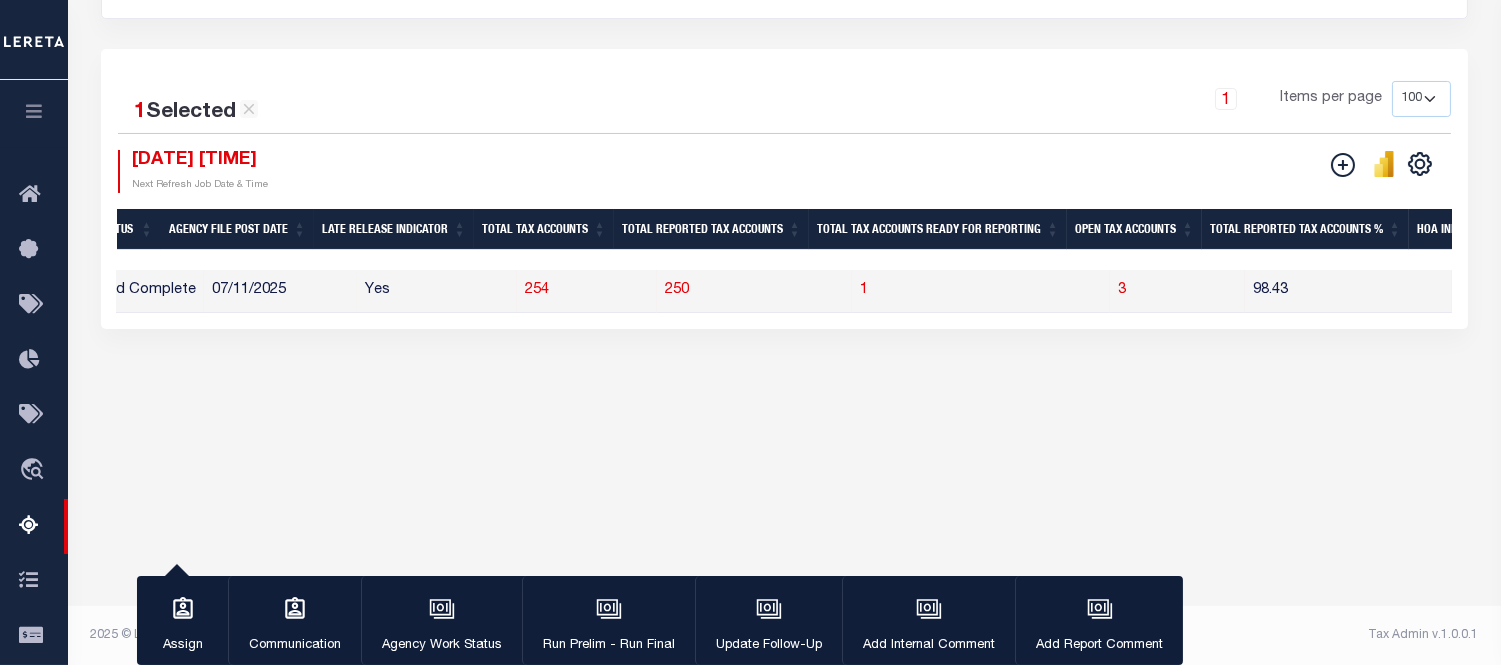 scroll, scrollTop: 0, scrollLeft: 1844, axis: horizontal 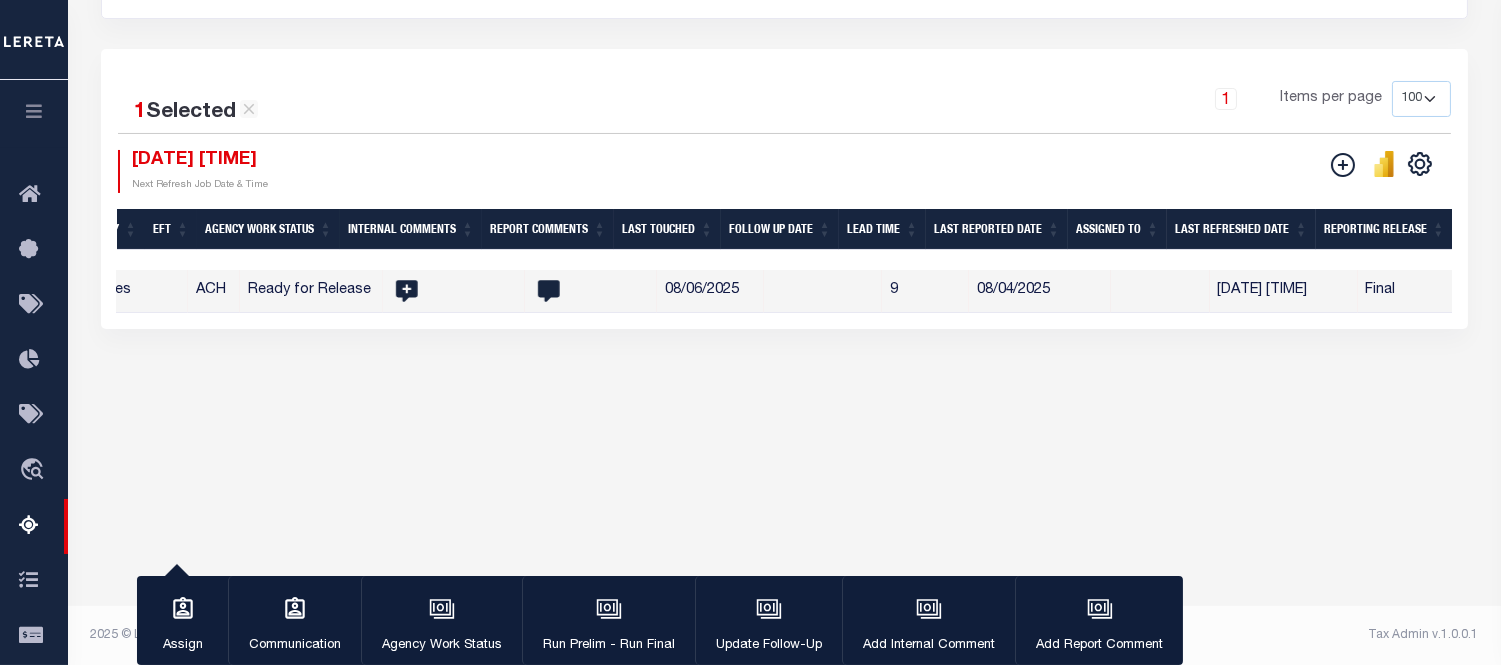 click on "Tax Amount Reporting Queue
Escrow Summary
Escrow Listings
In" at bounding box center [784, 77] 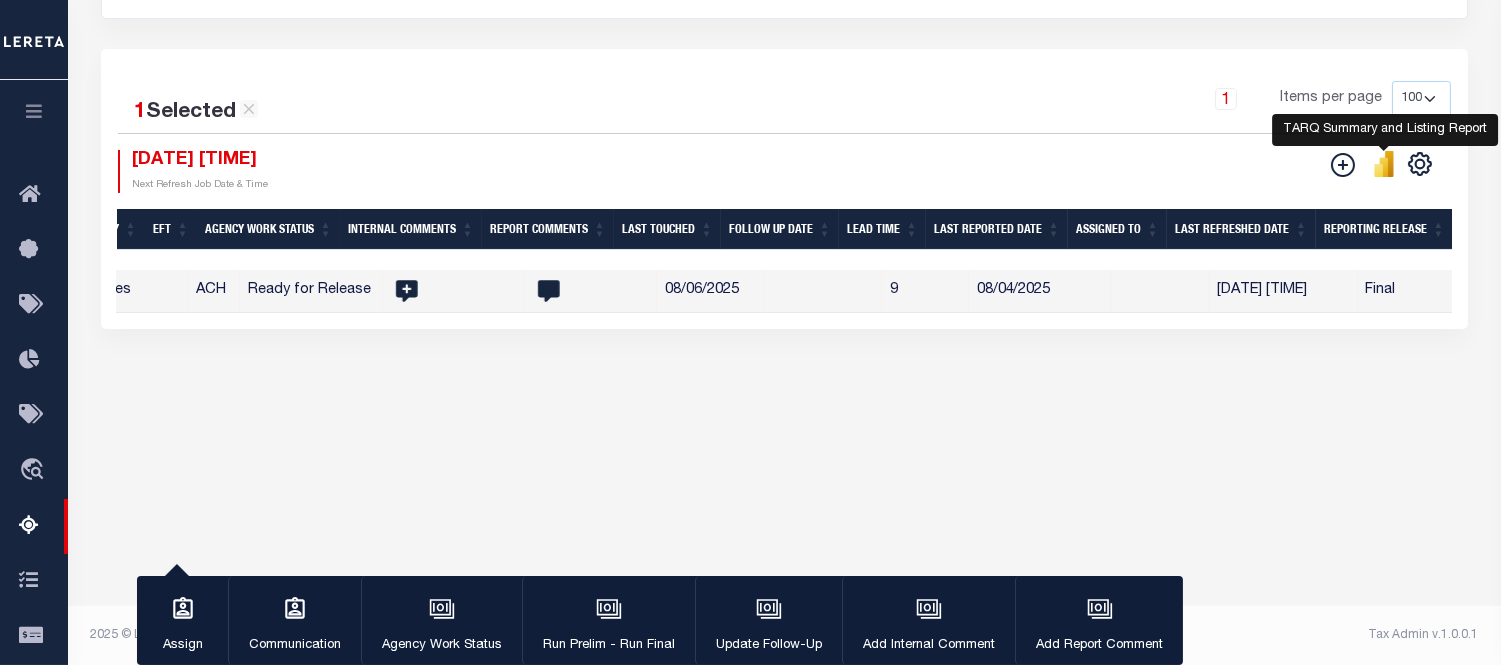 click 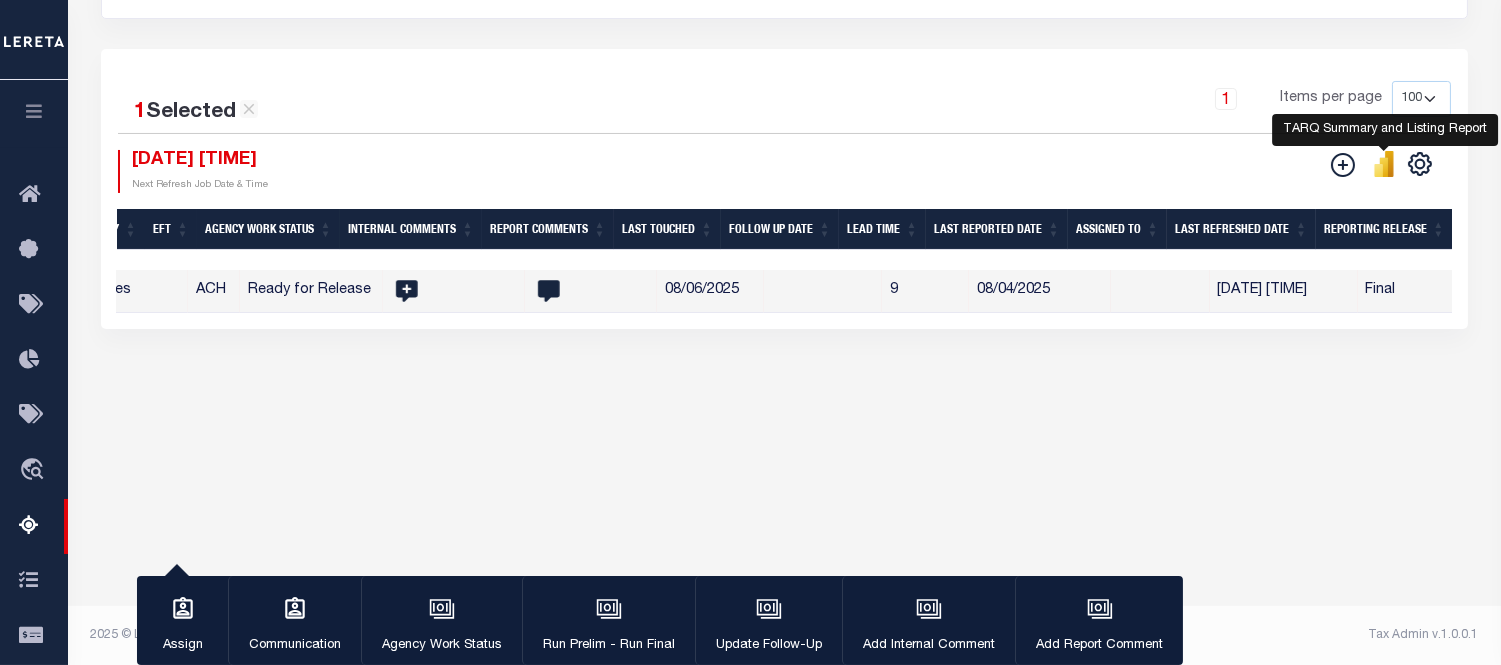 scroll, scrollTop: 0, scrollLeft: 2085, axis: horizontal 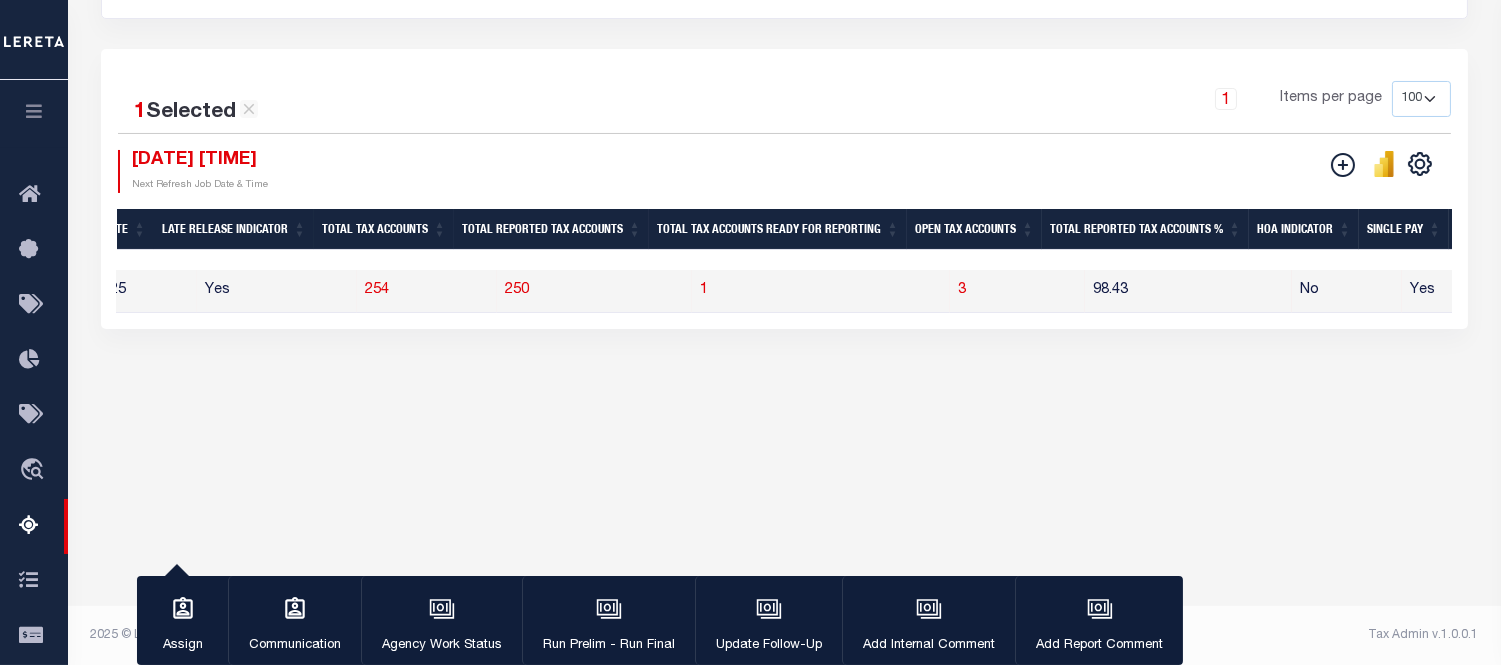click on "1" at bounding box center [821, 291] 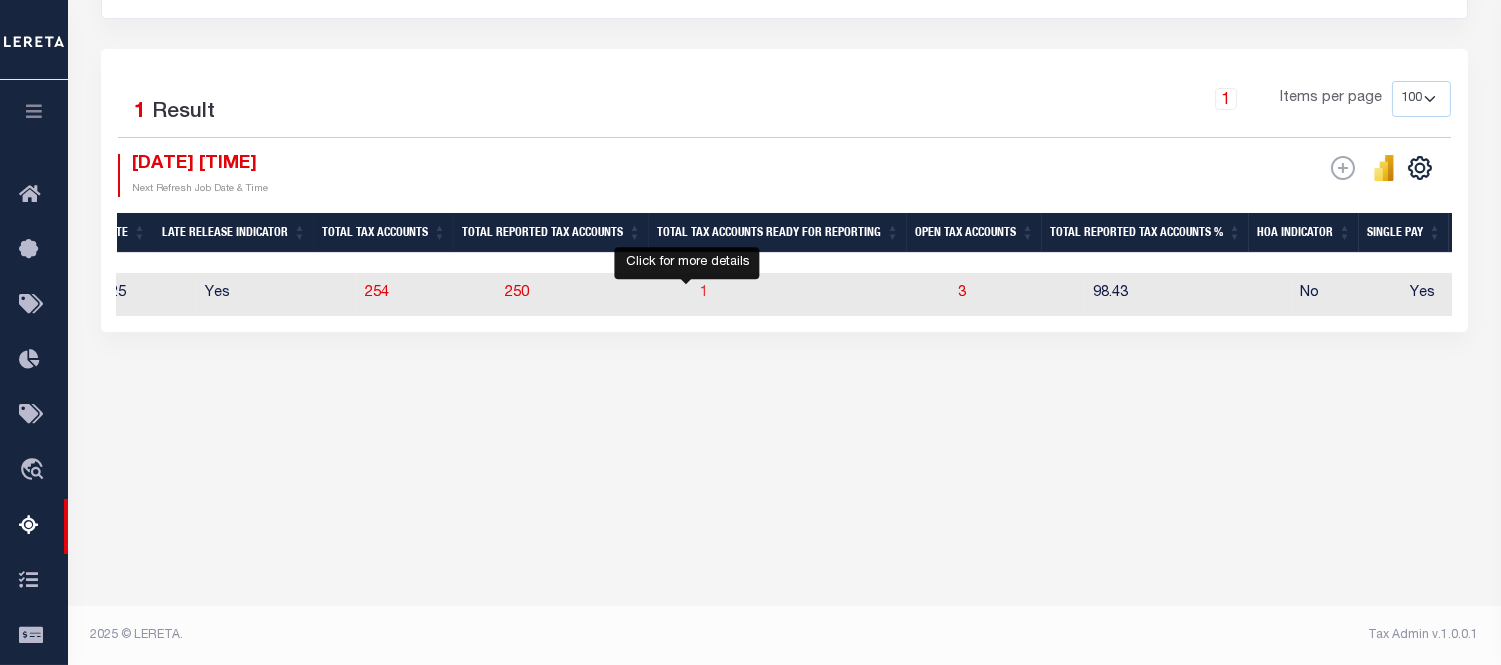 click on "1" at bounding box center [704, 293] 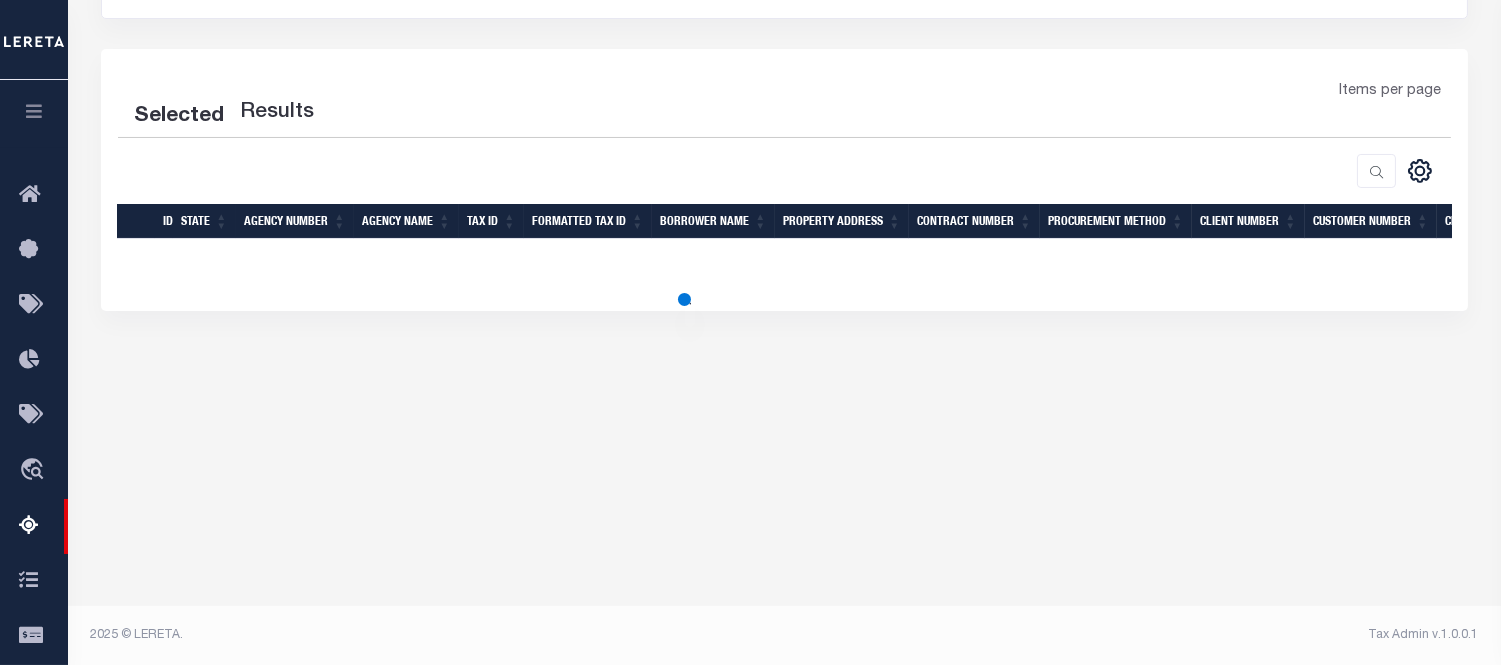 select on "100" 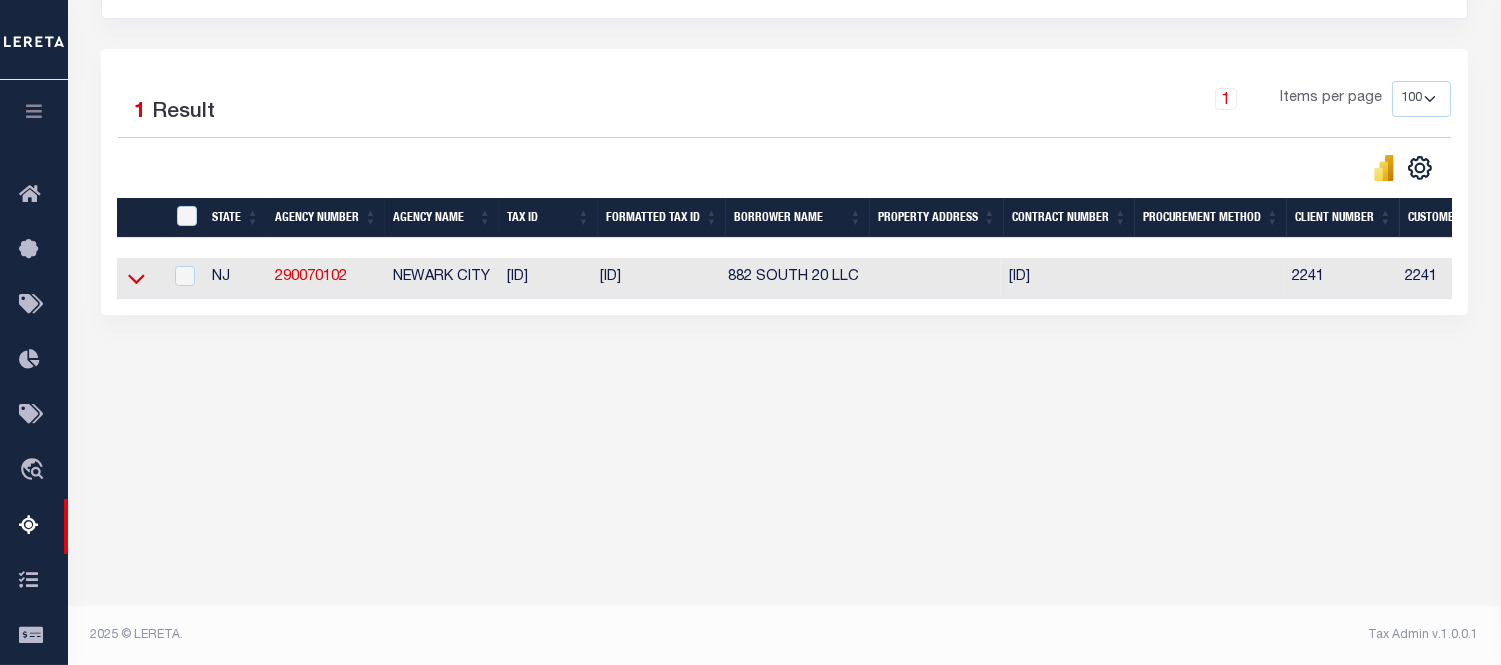 click 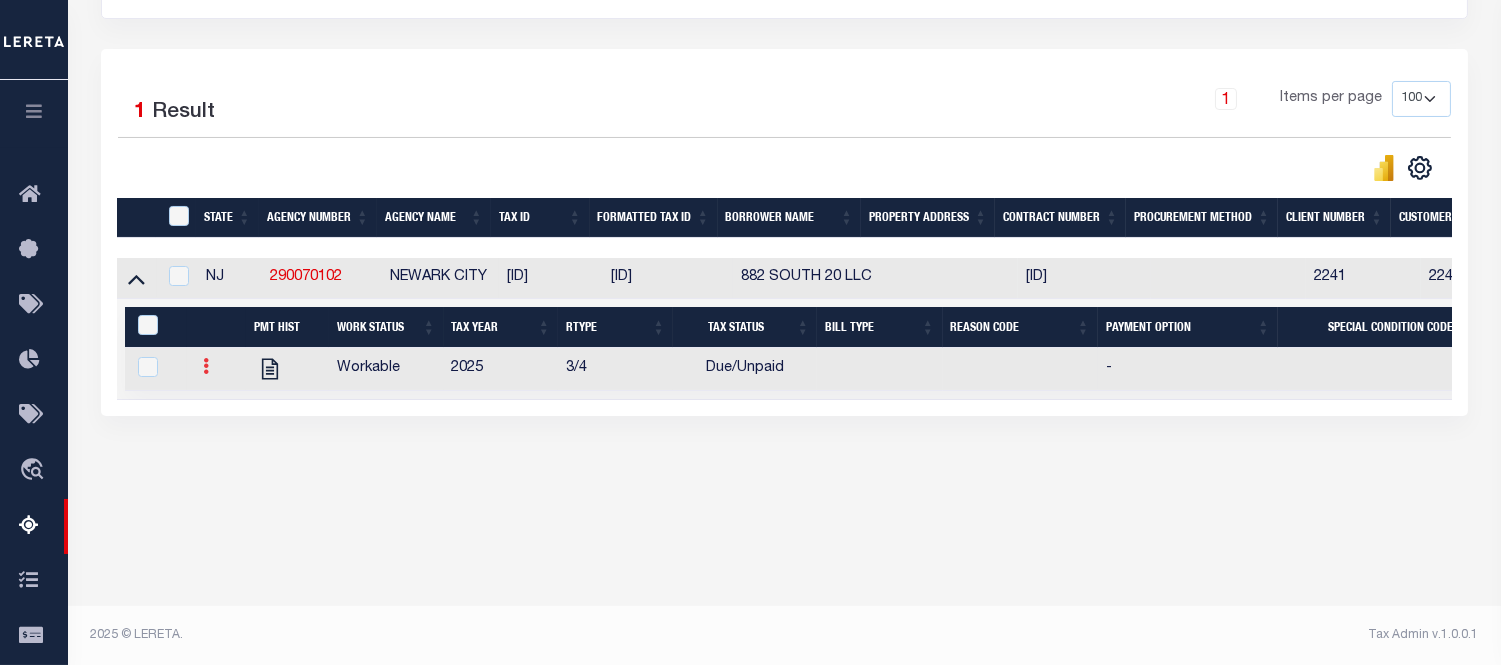 click at bounding box center [206, 366] 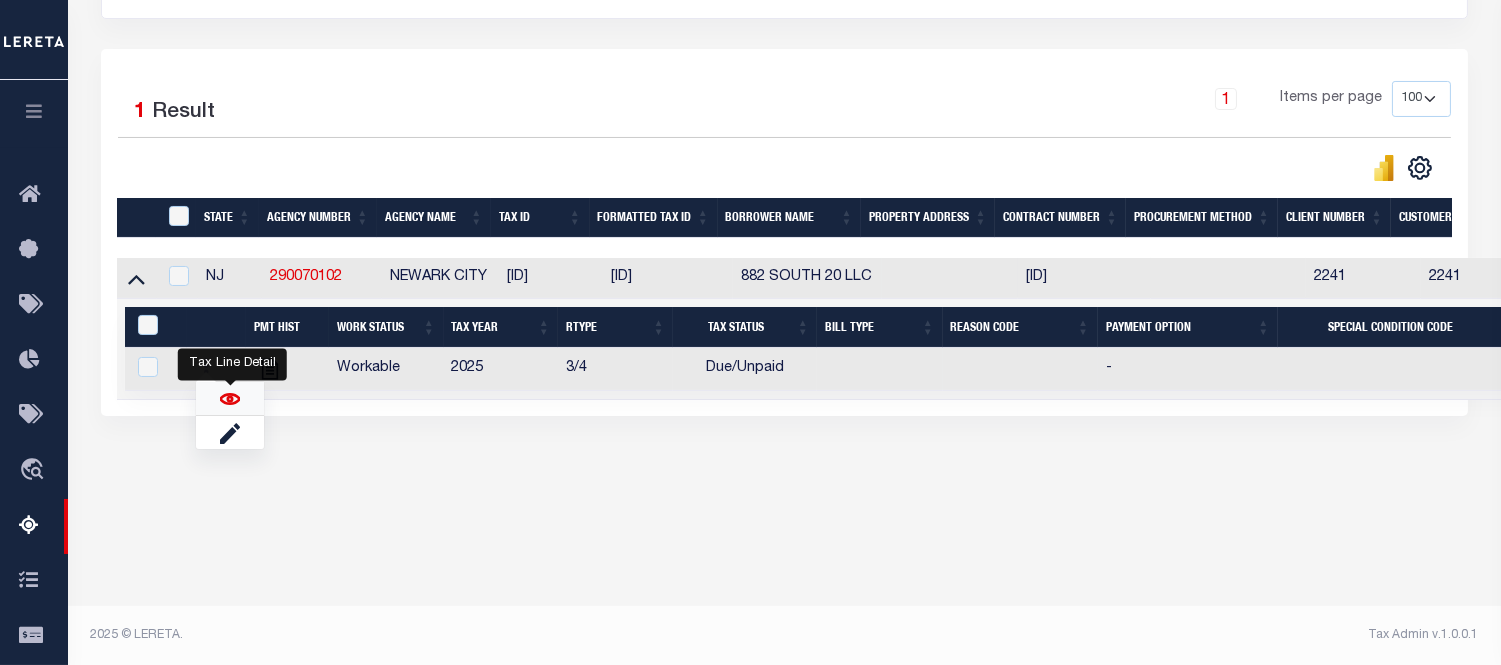 click at bounding box center (230, 399) 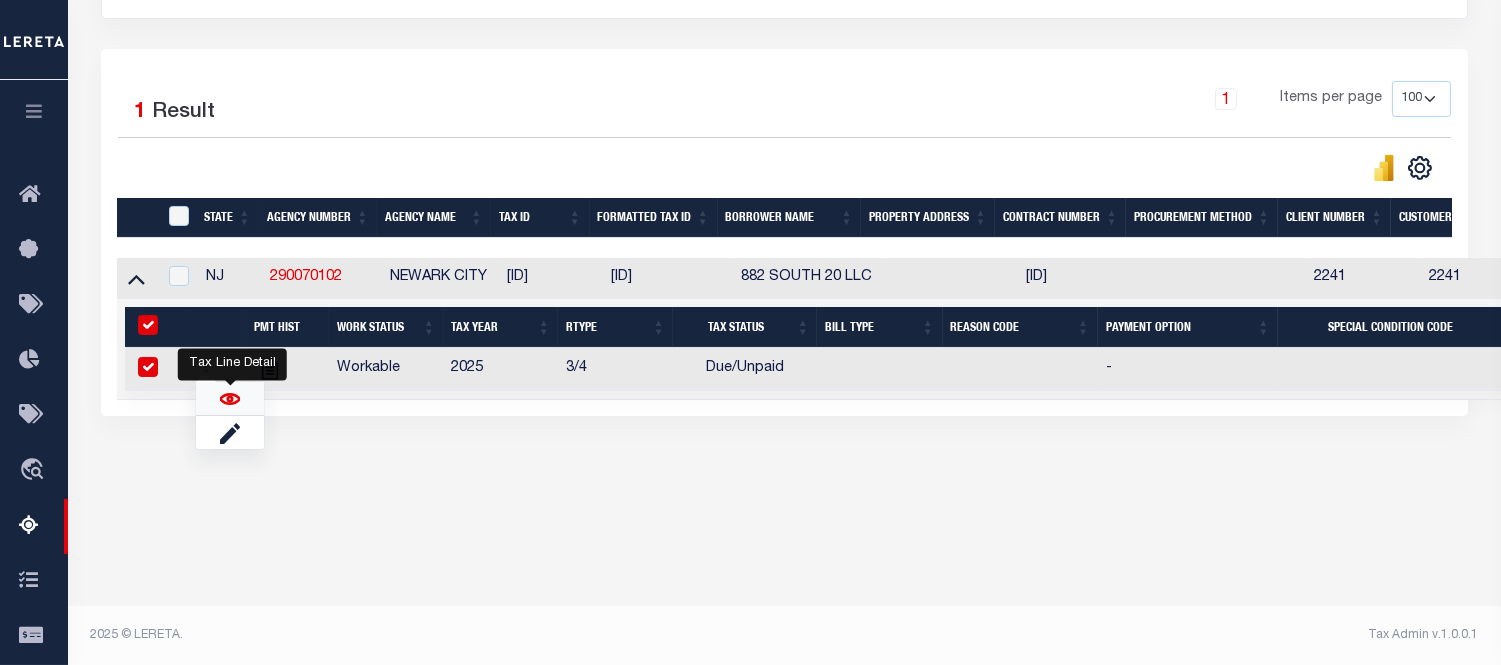 checkbox on "true" 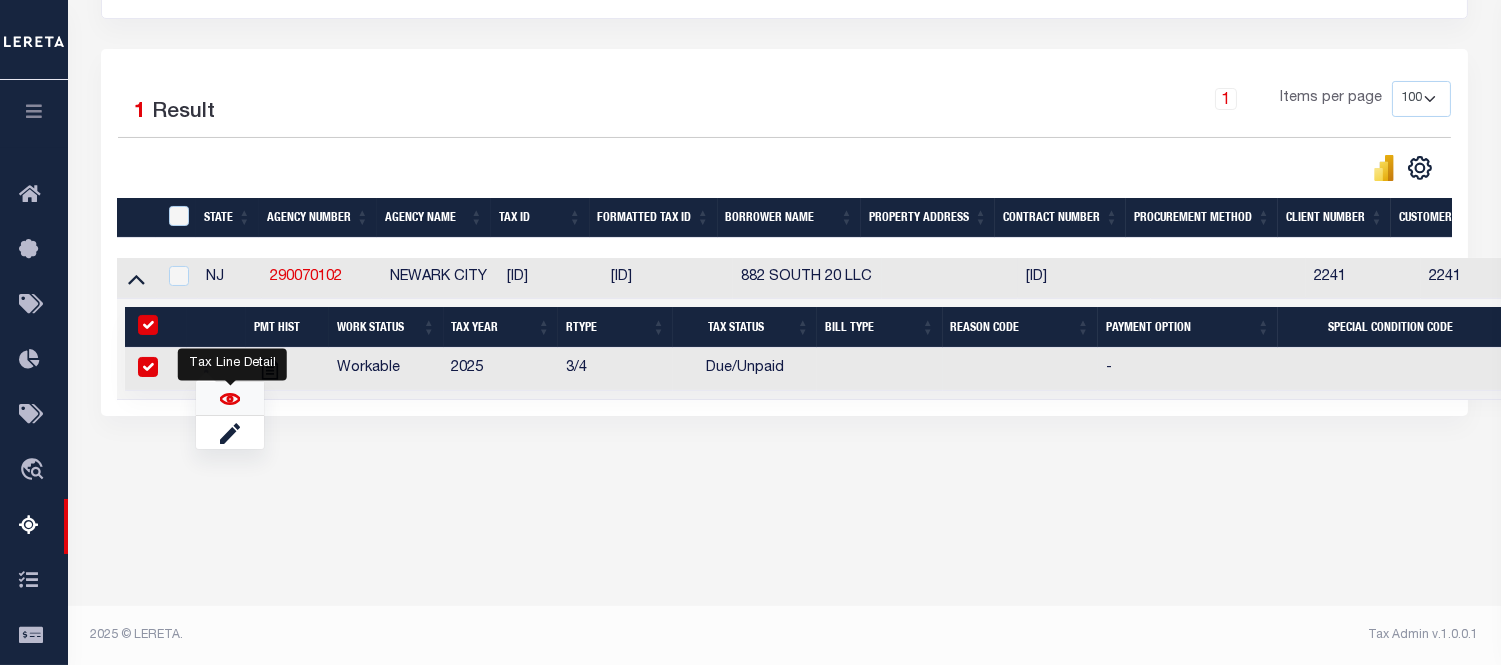 checkbox on "true" 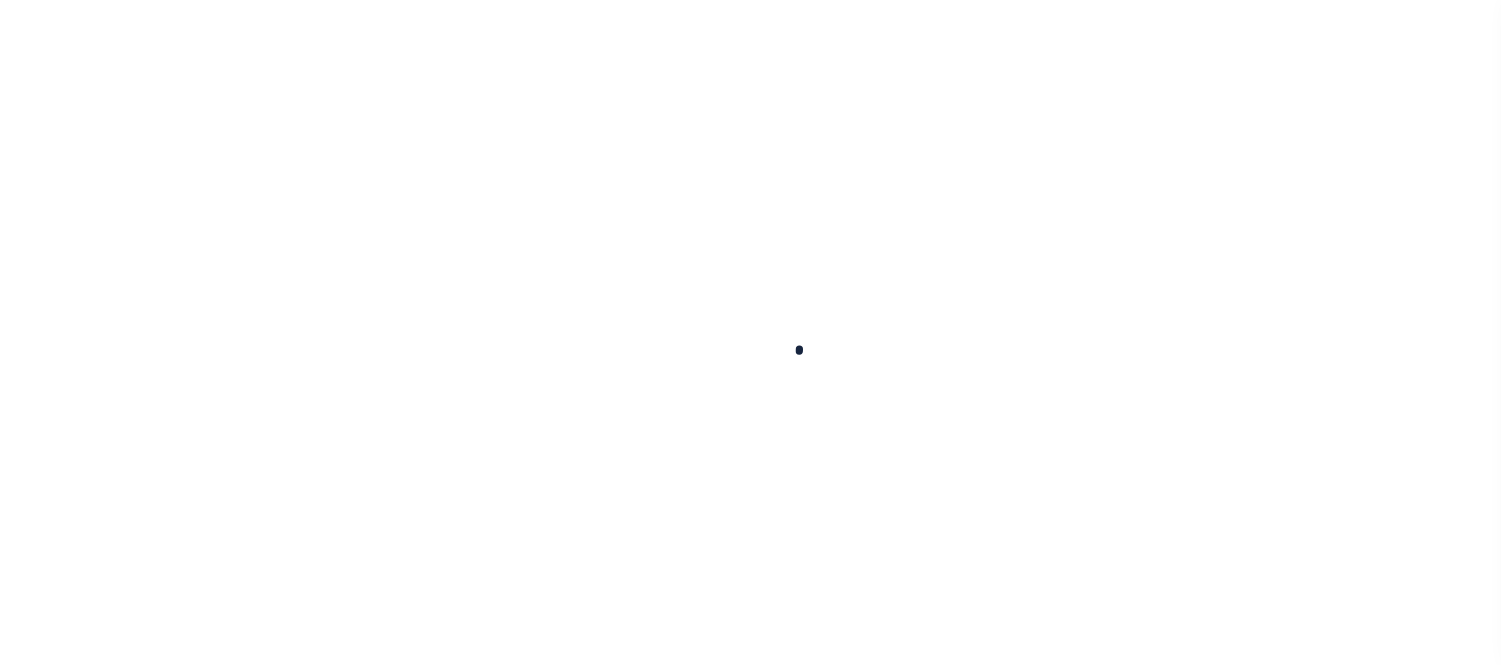 scroll, scrollTop: 0, scrollLeft: 0, axis: both 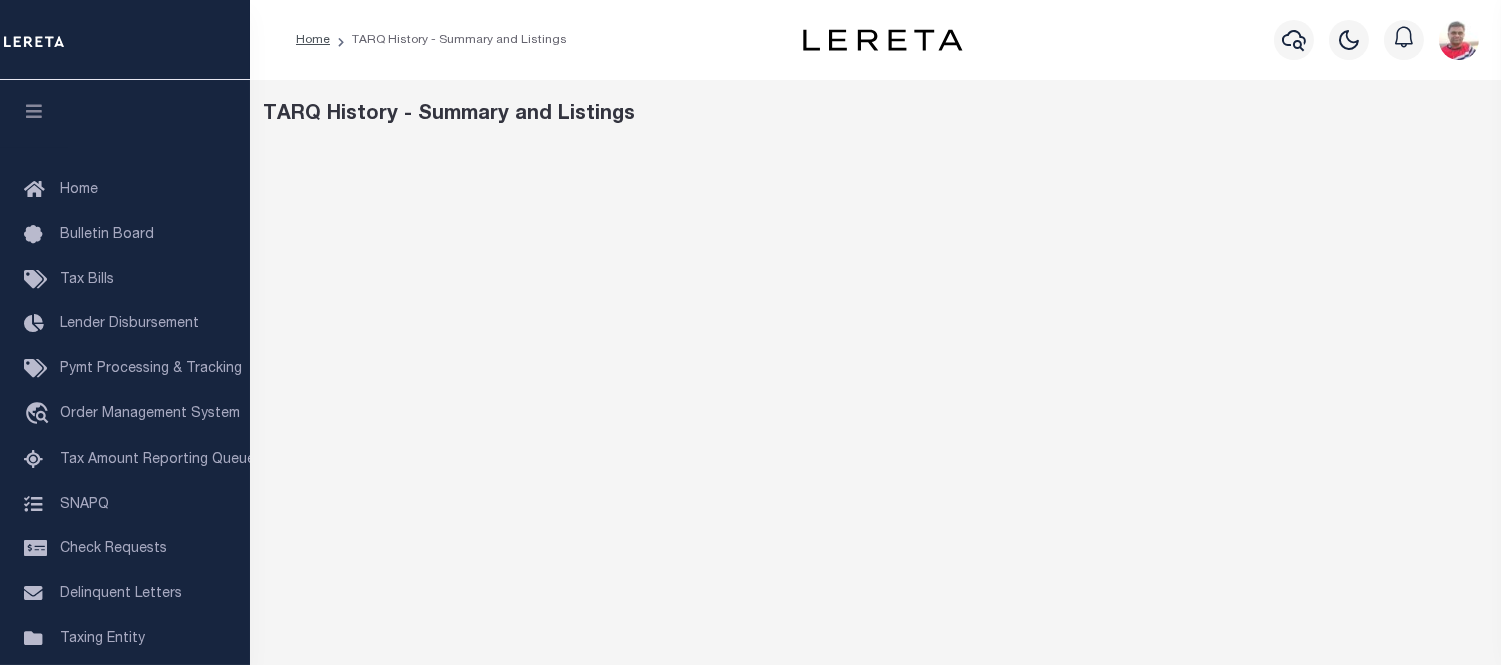 click on "TARQ History - Summary and Listings" at bounding box center (876, 115) 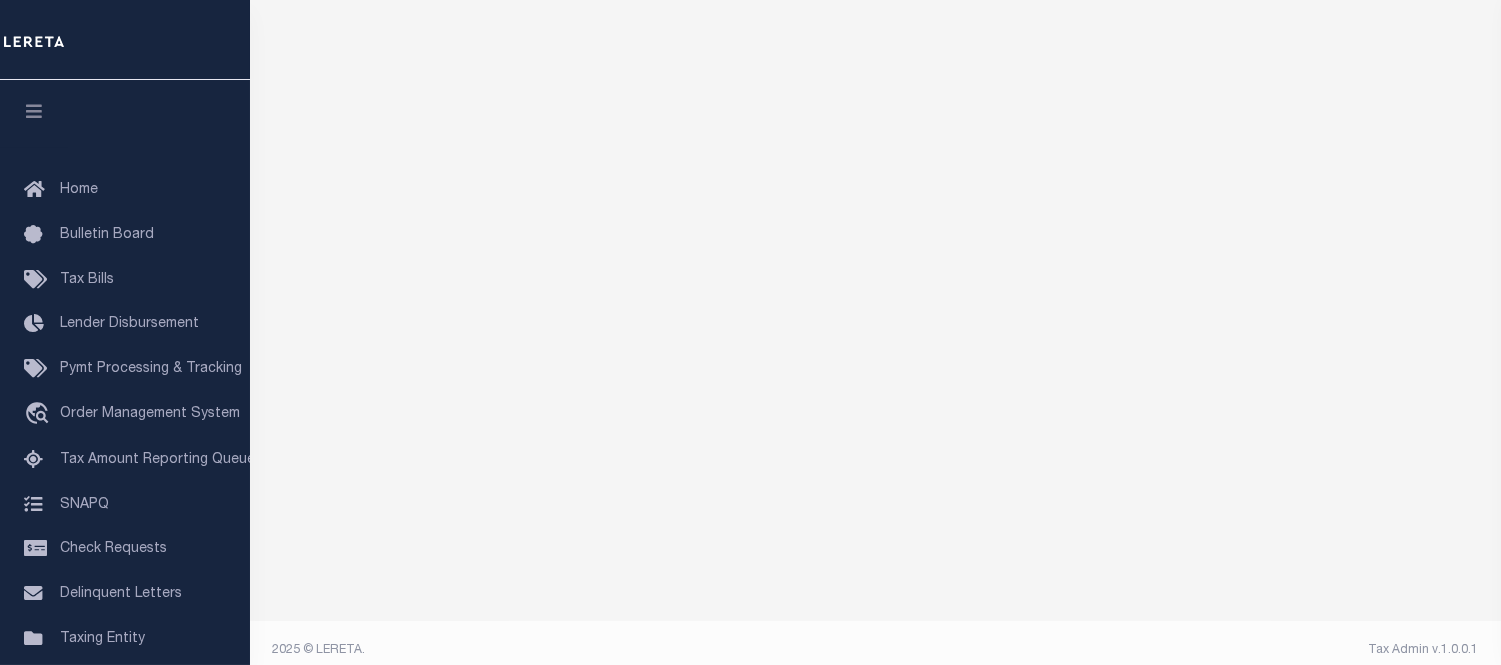 scroll, scrollTop: 287, scrollLeft: 0, axis: vertical 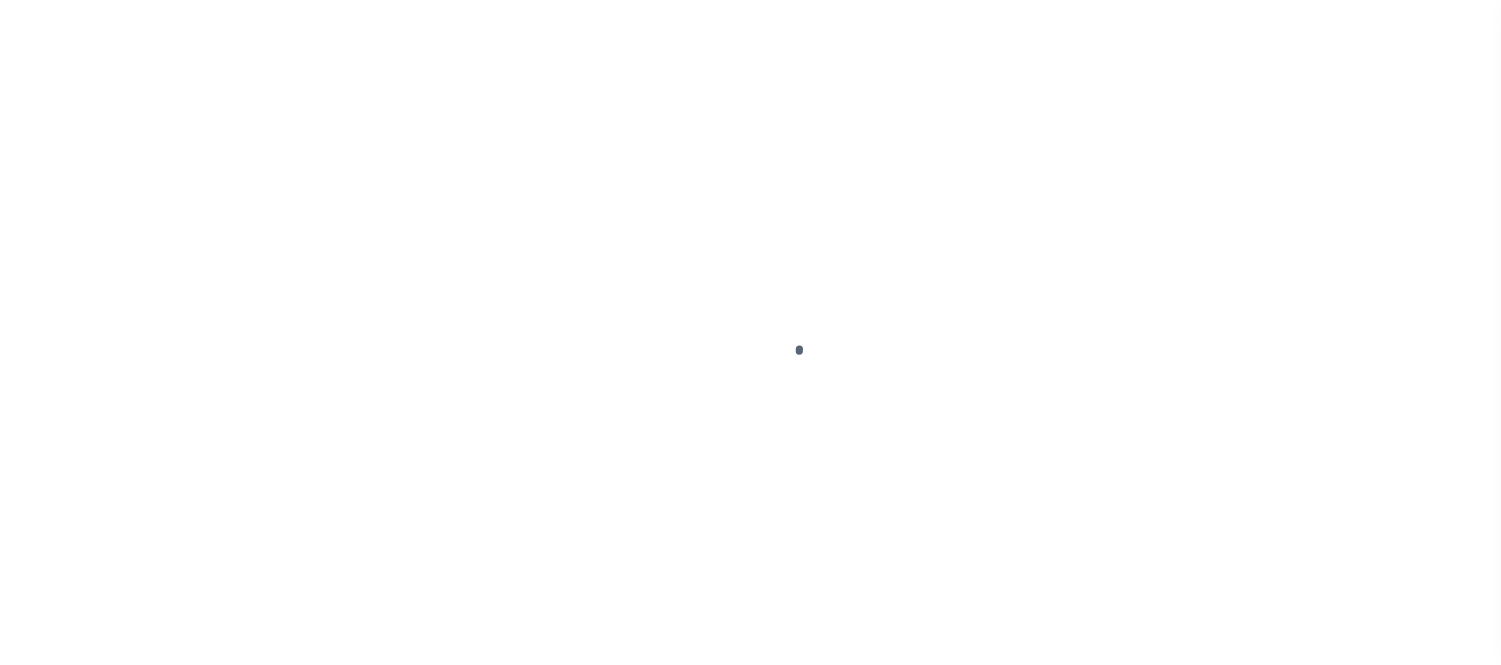 select on "DUE" 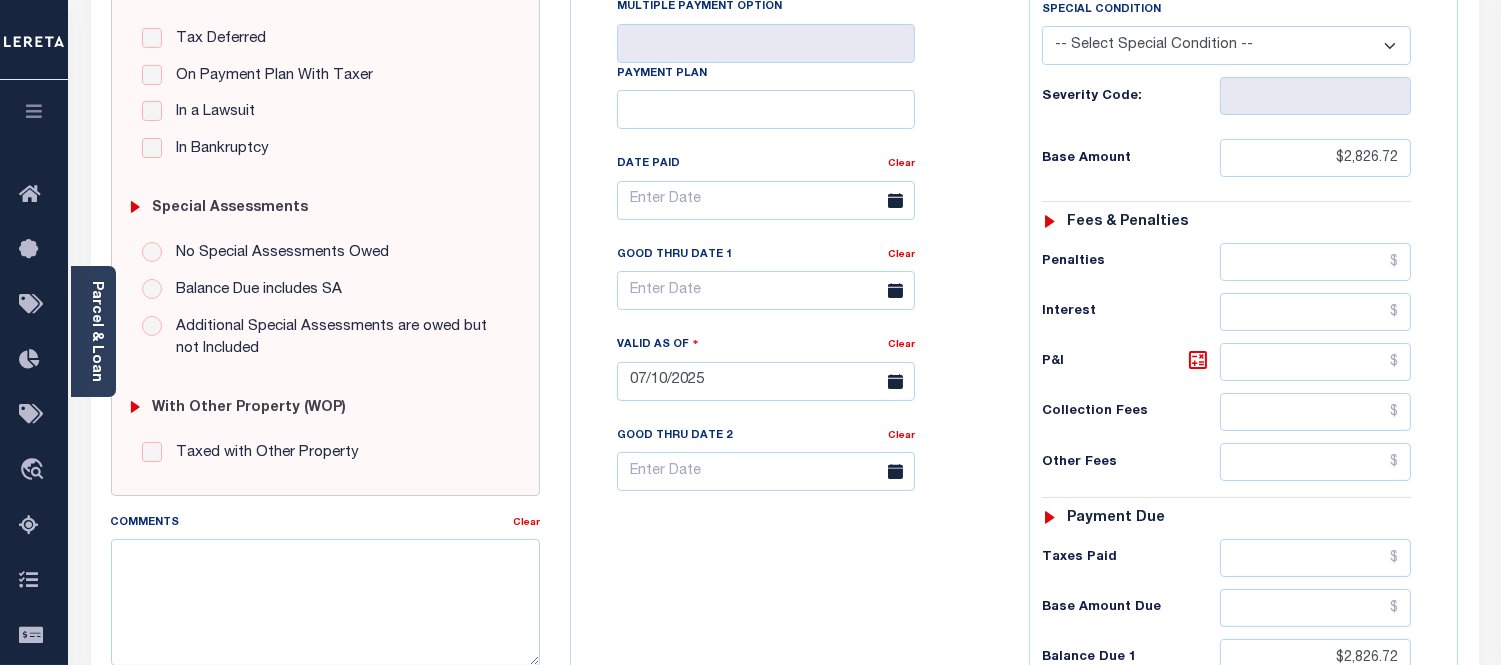 scroll, scrollTop: 777, scrollLeft: 0, axis: vertical 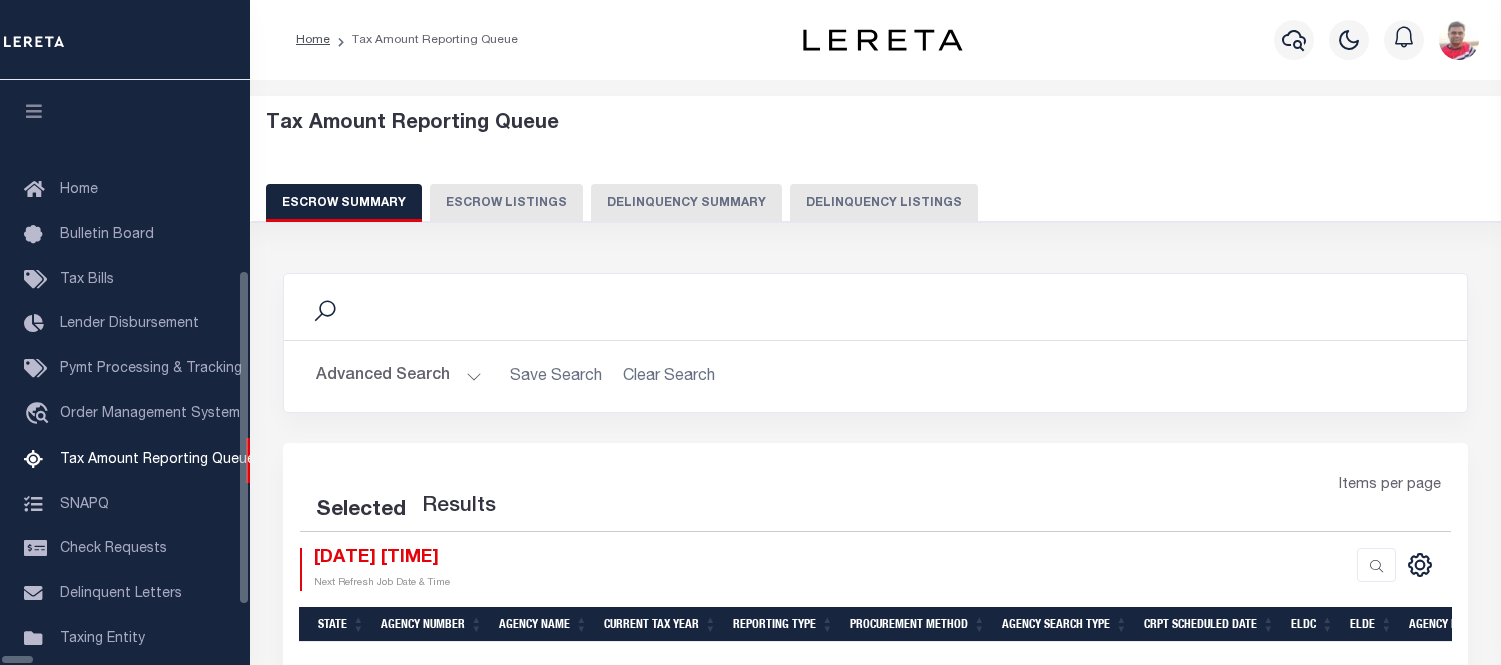select on "100" 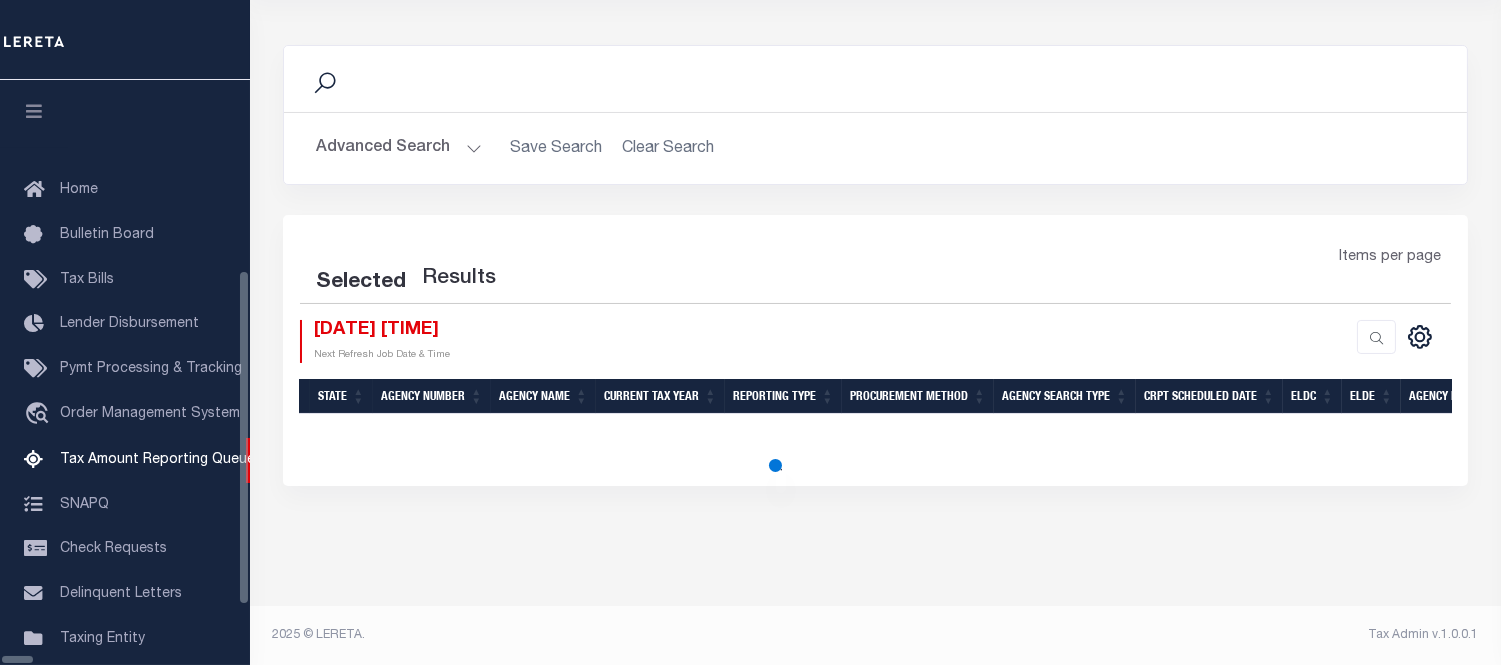 scroll, scrollTop: 282, scrollLeft: 0, axis: vertical 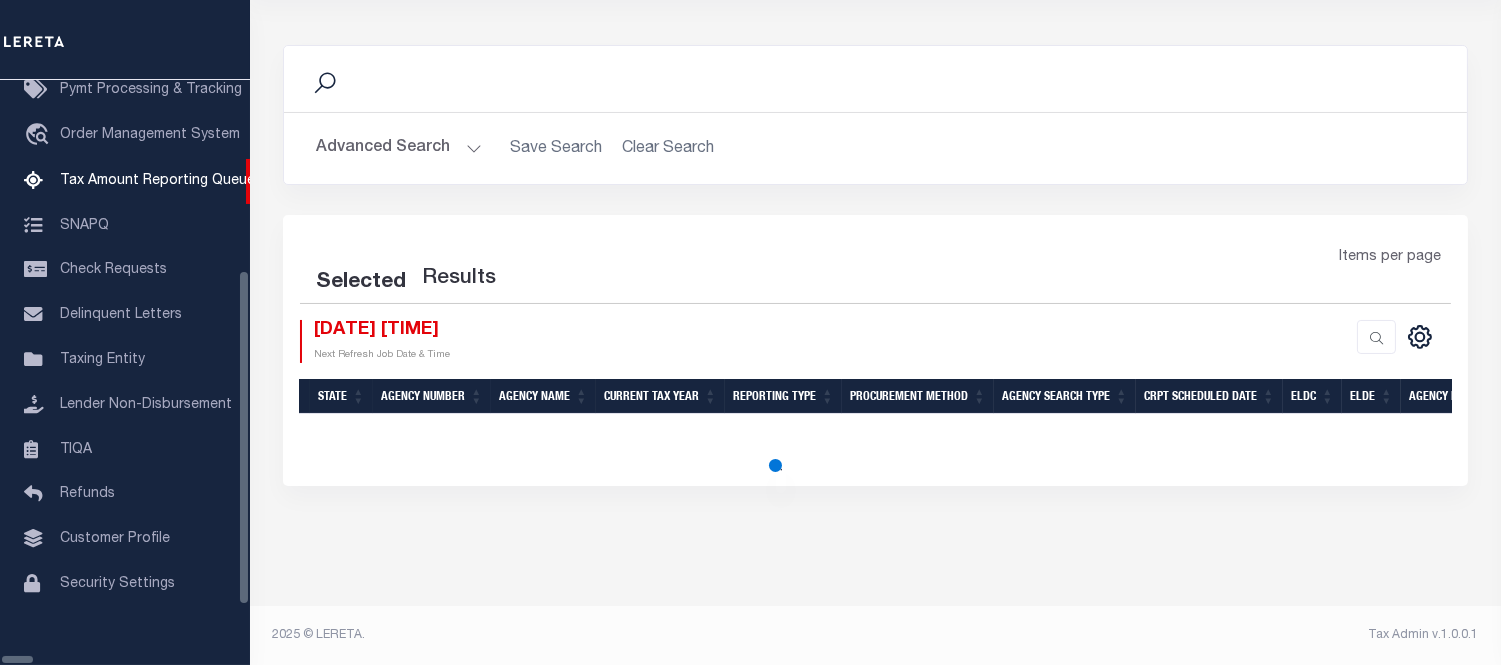 select on "100" 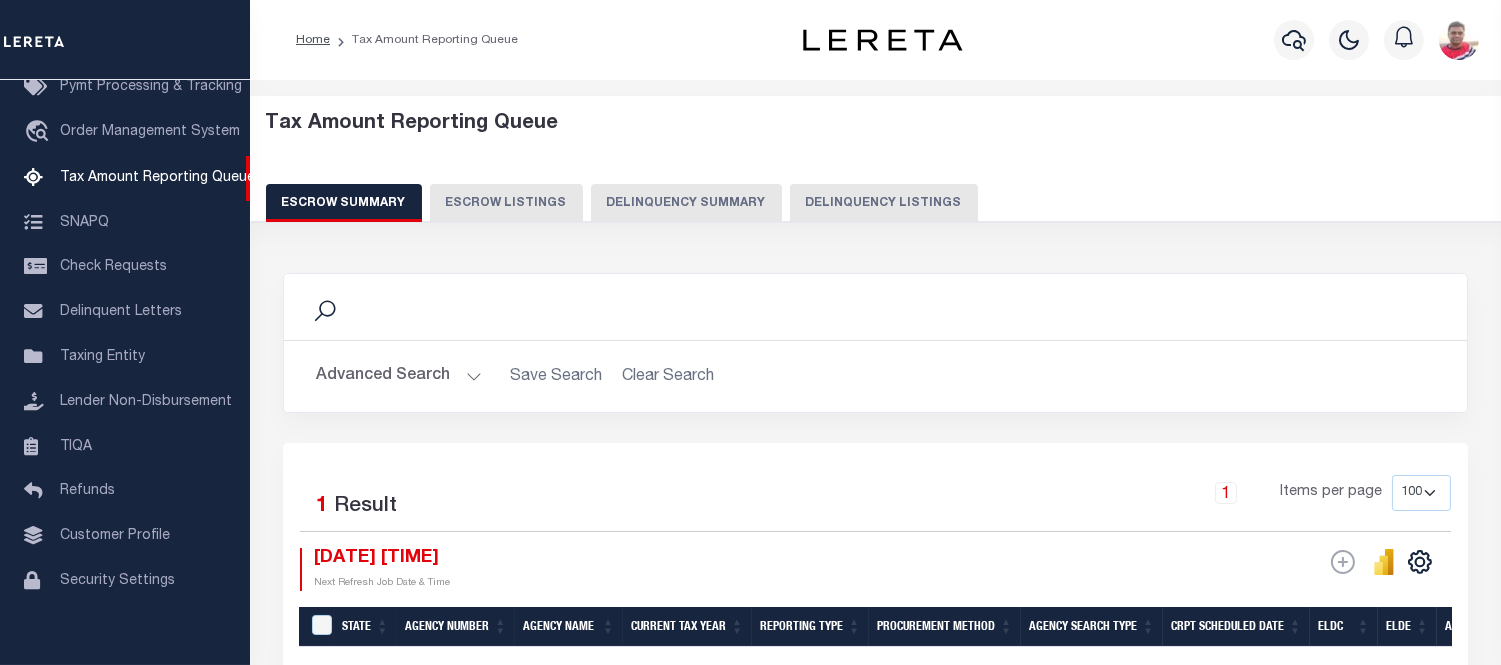 scroll, scrollTop: 254, scrollLeft: 0, axis: vertical 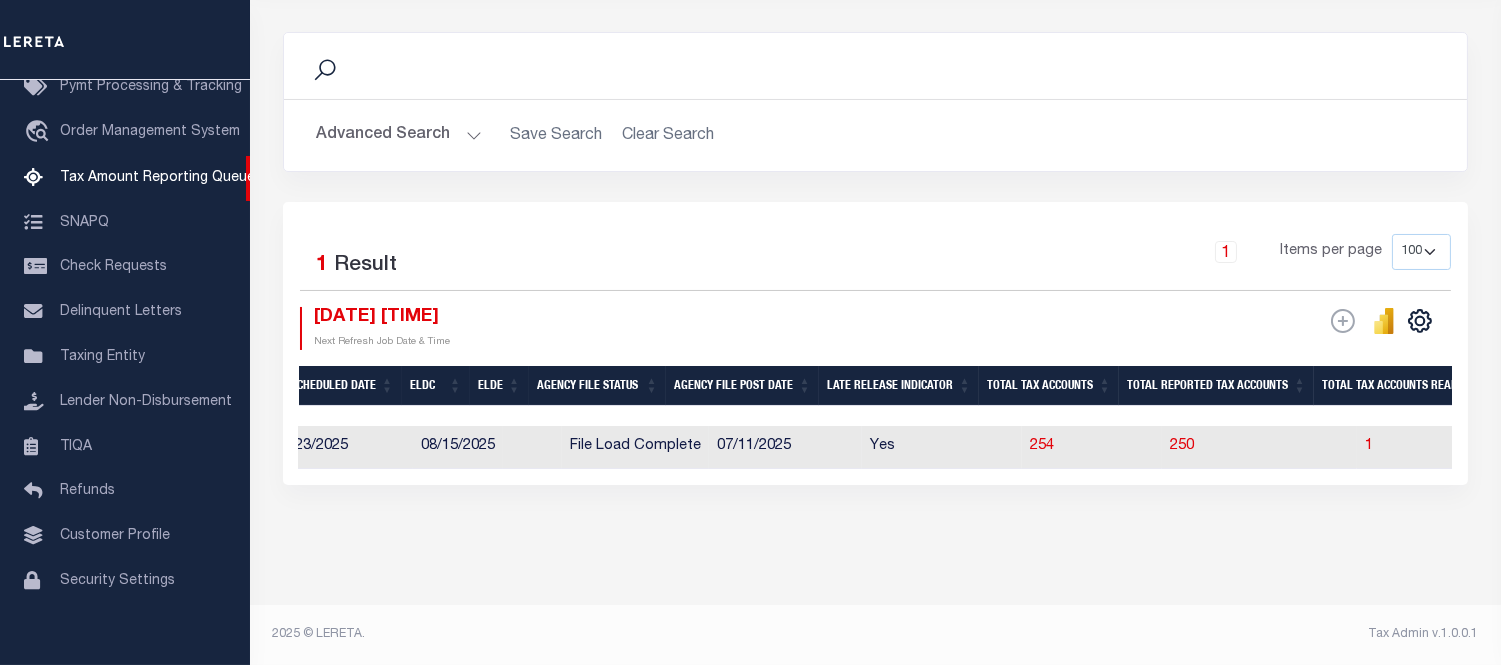click on "1" at bounding box center (1486, 447) 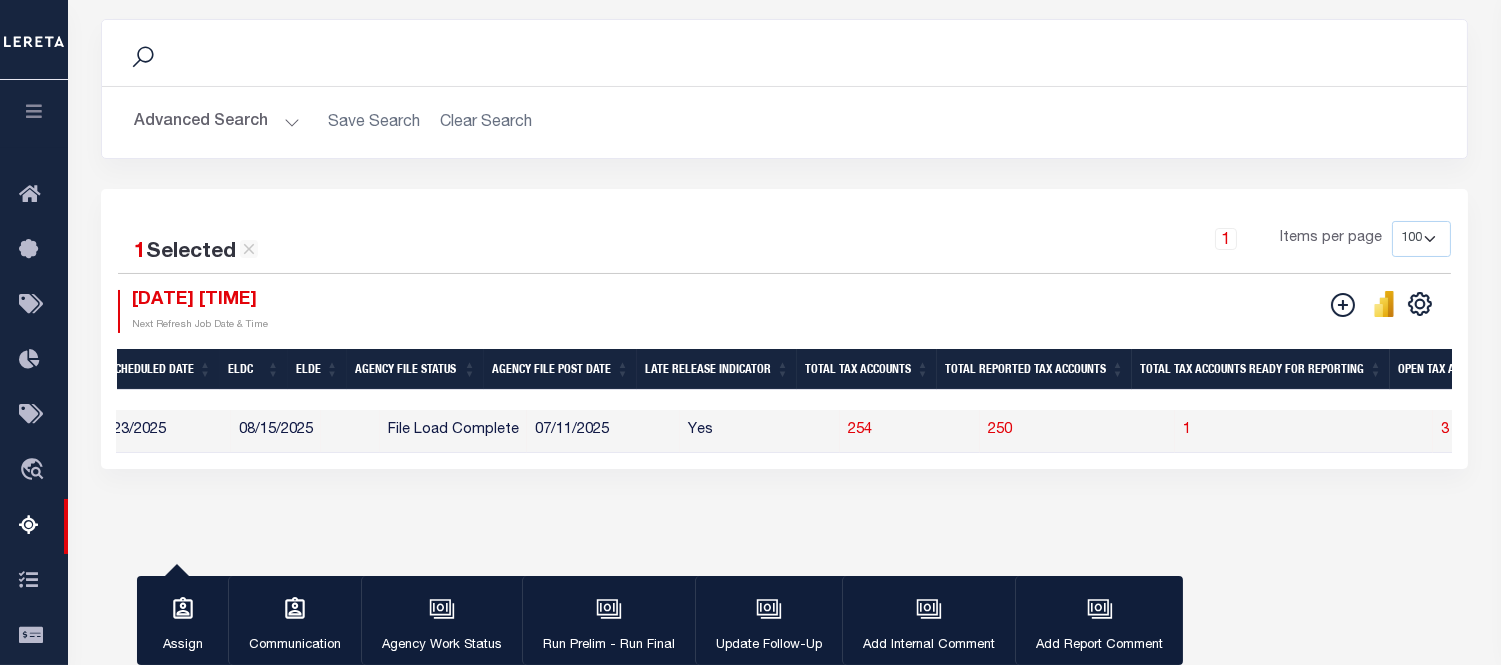 scroll, scrollTop: 251, scrollLeft: 0, axis: vertical 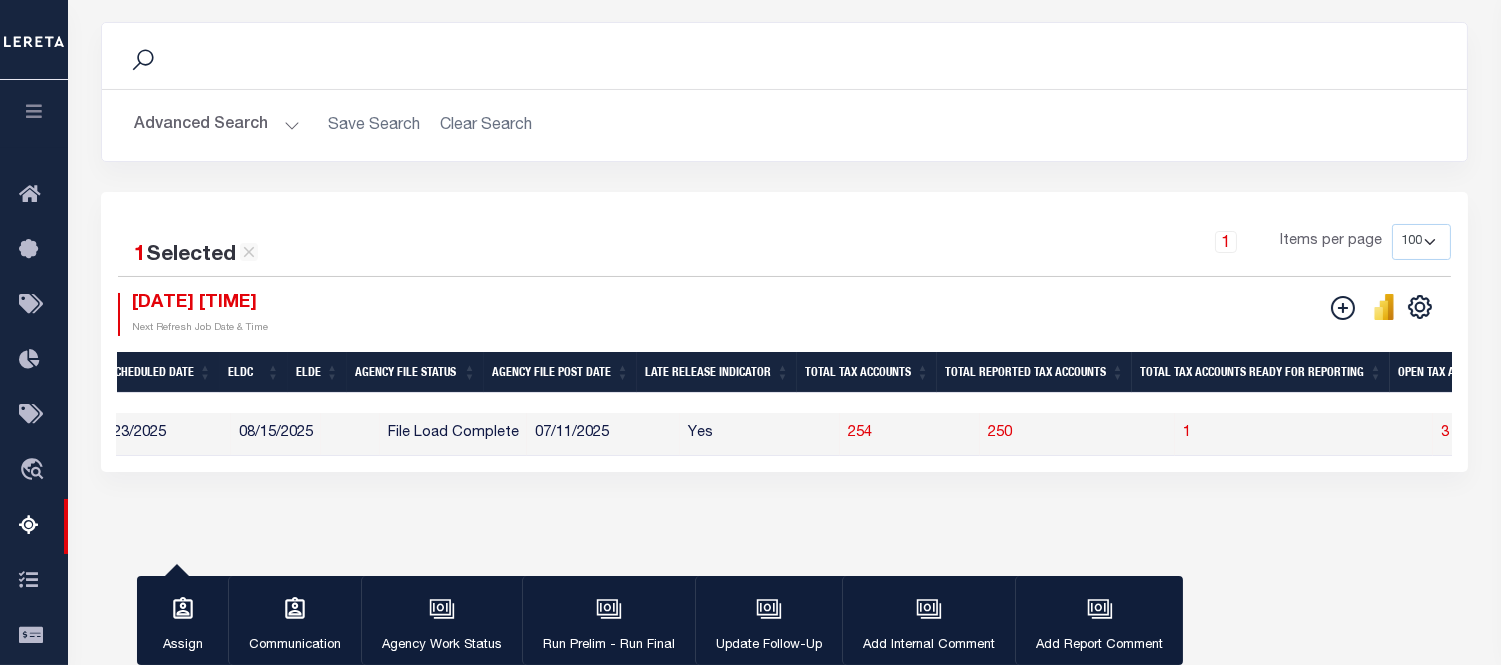 click on "1" at bounding box center (1304, 434) 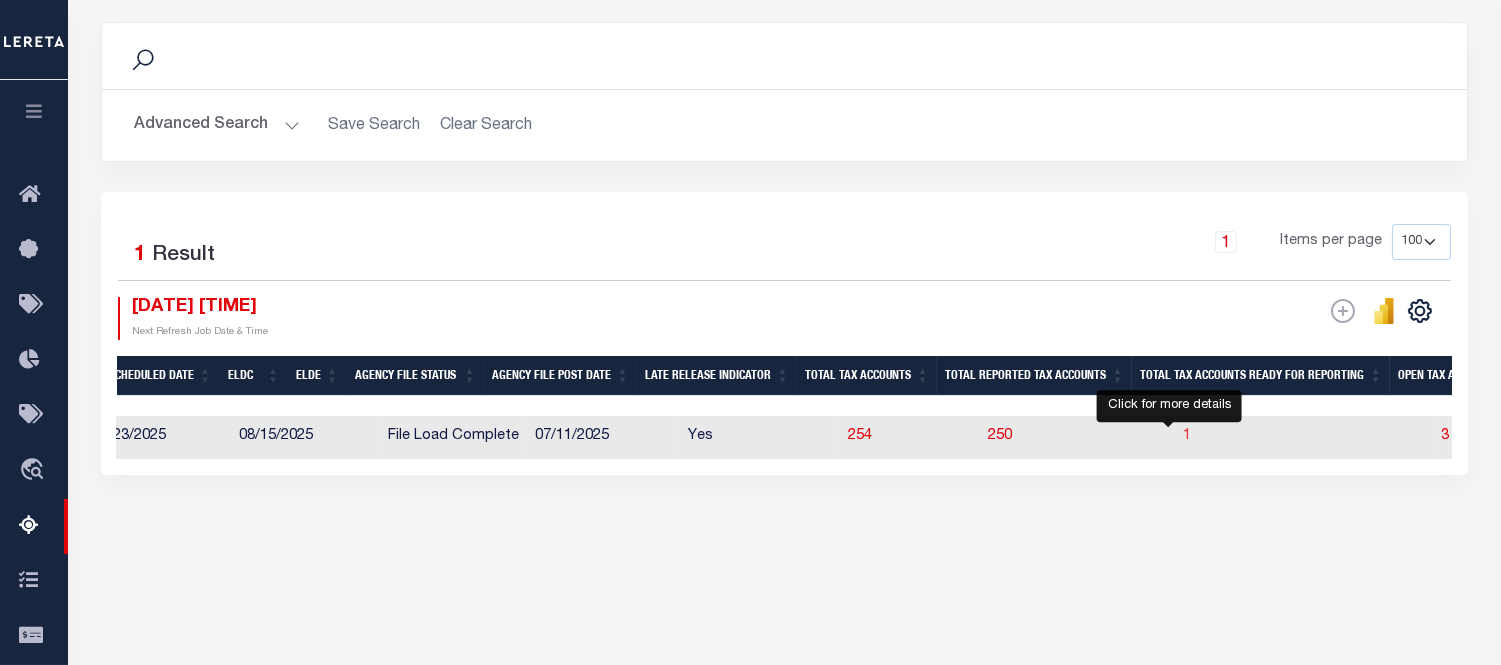 click on "1" at bounding box center (1187, 436) 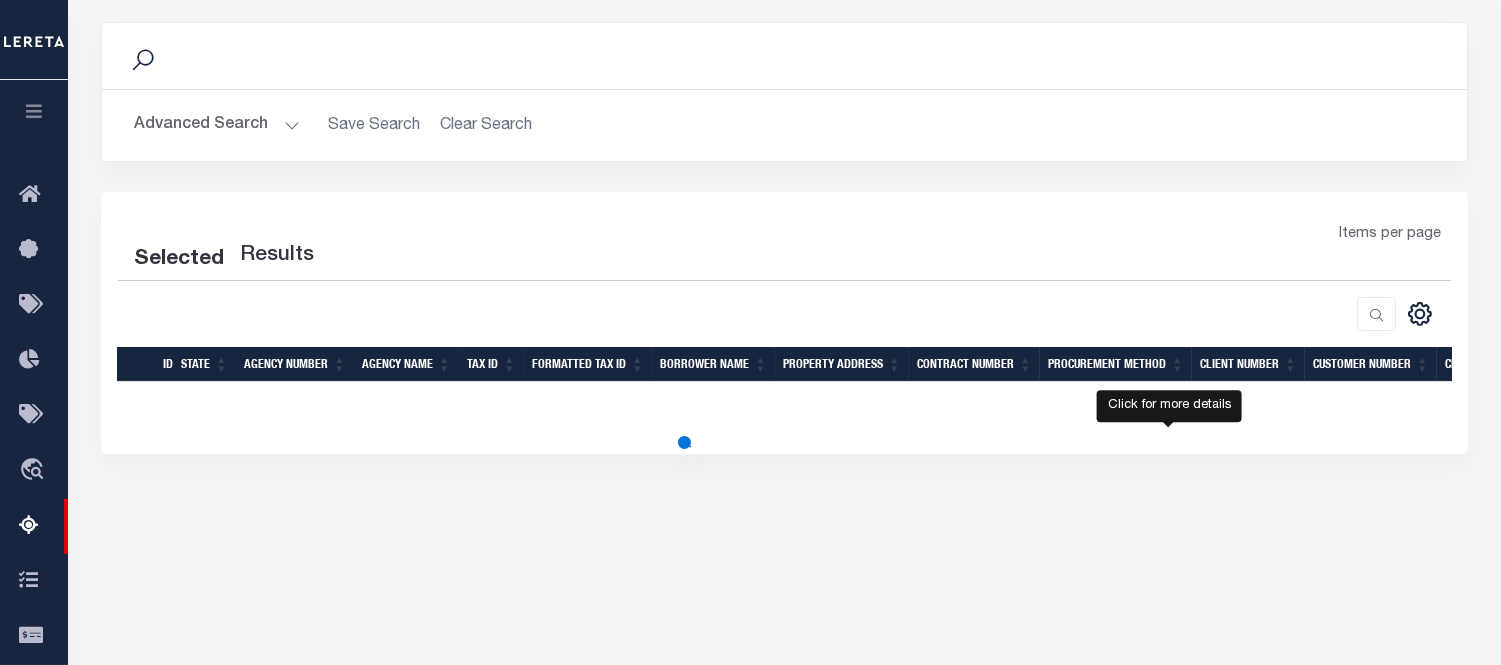 select on "100" 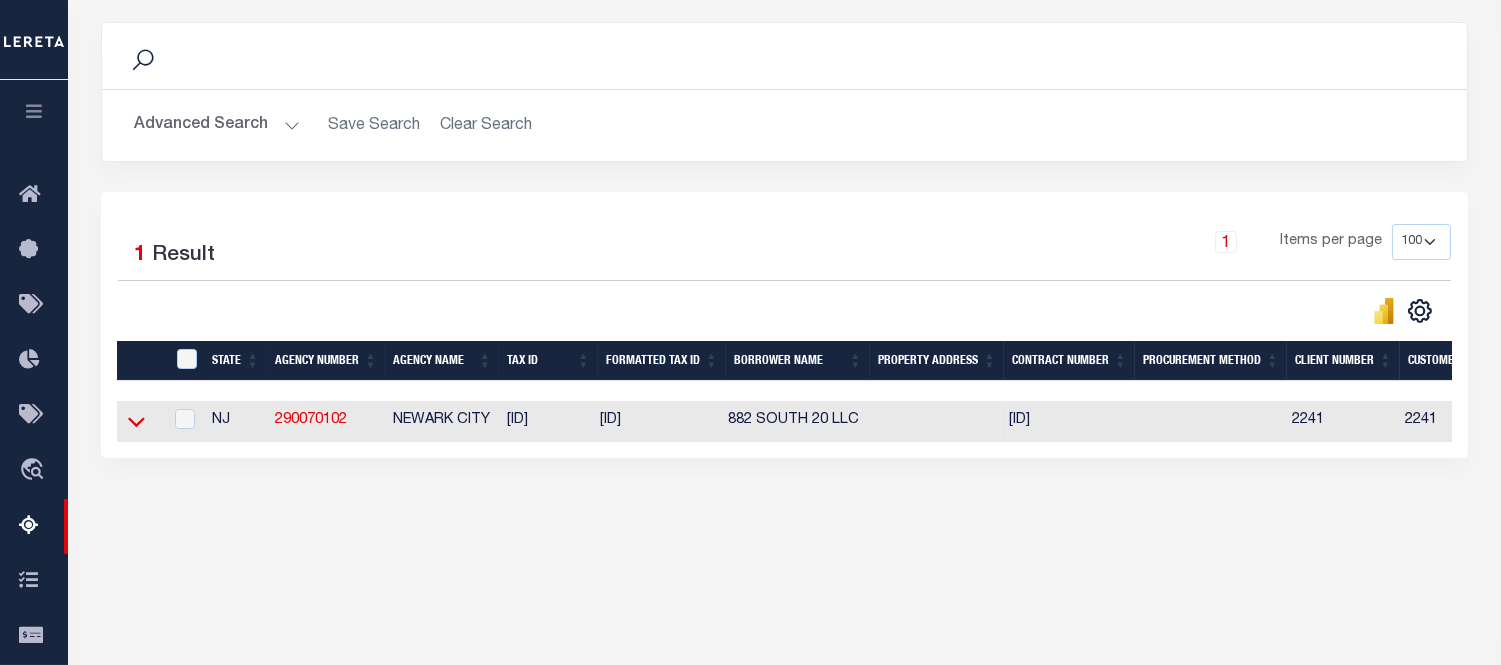 click 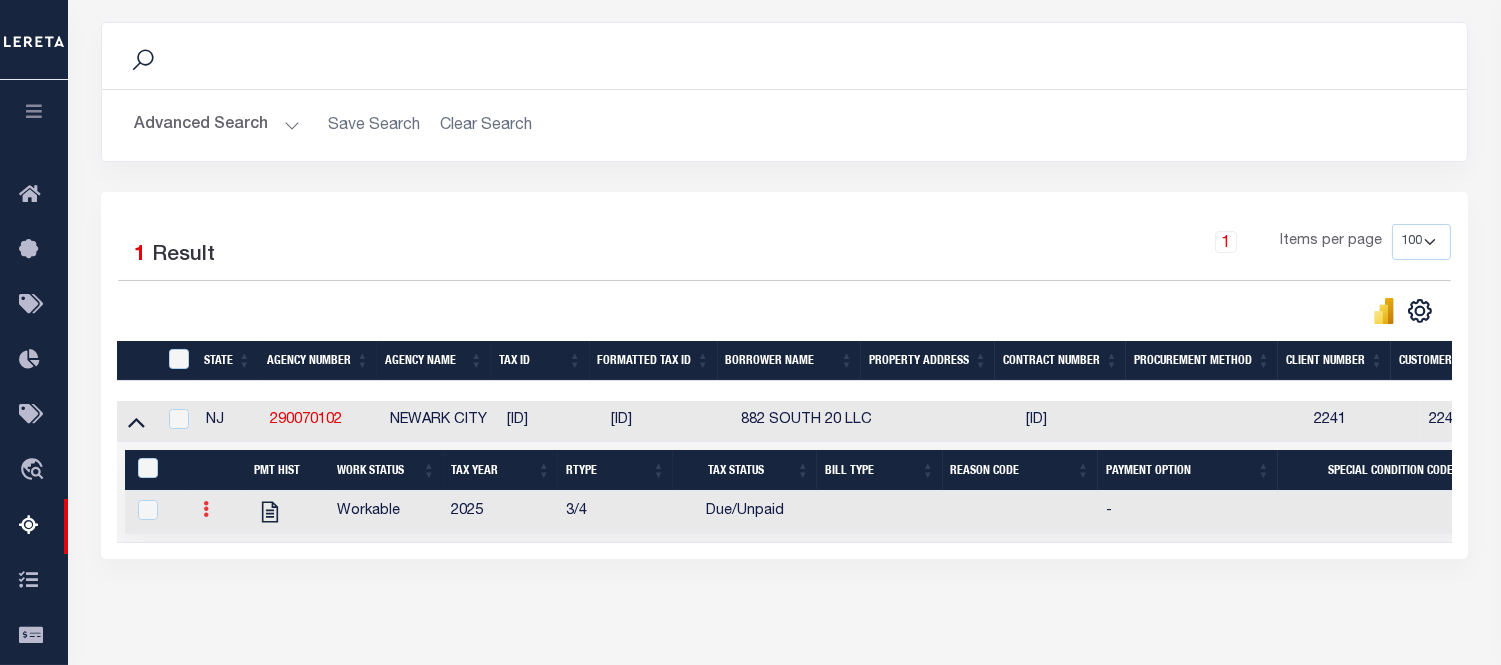 click at bounding box center (206, 509) 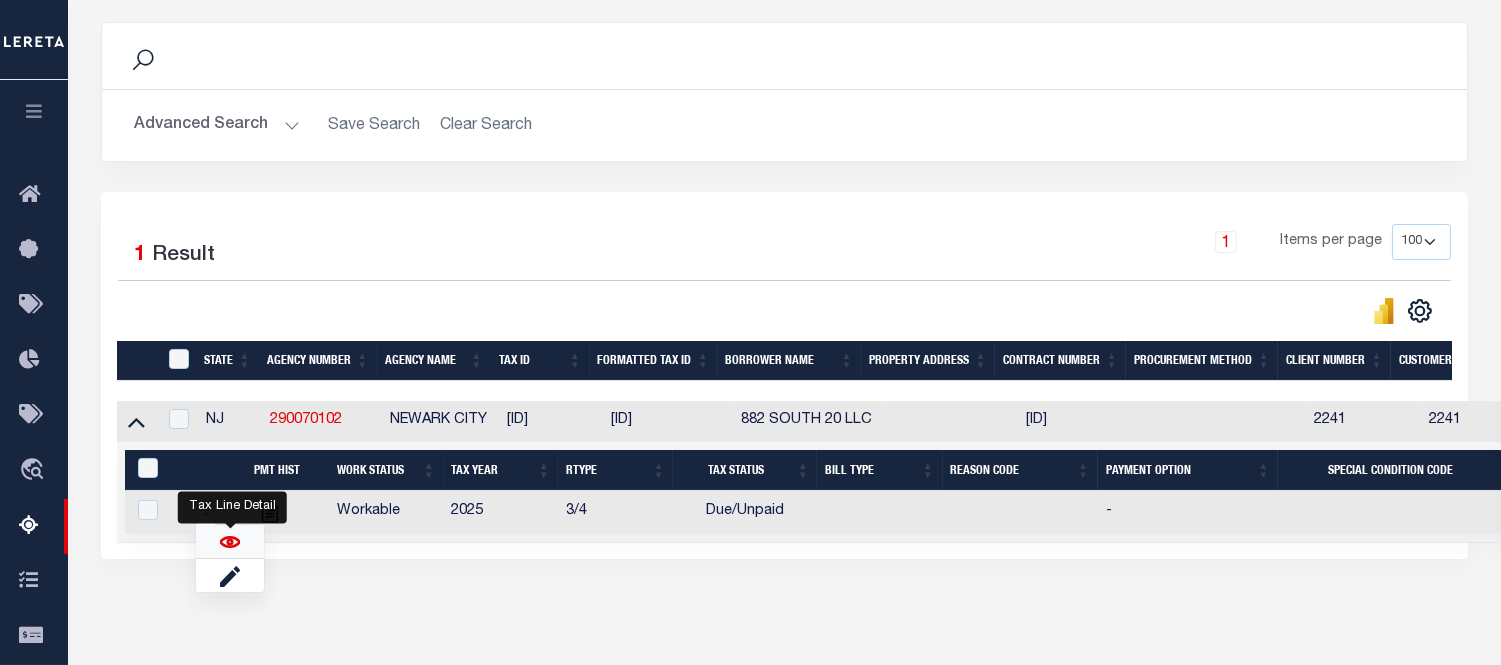 click at bounding box center (230, 542) 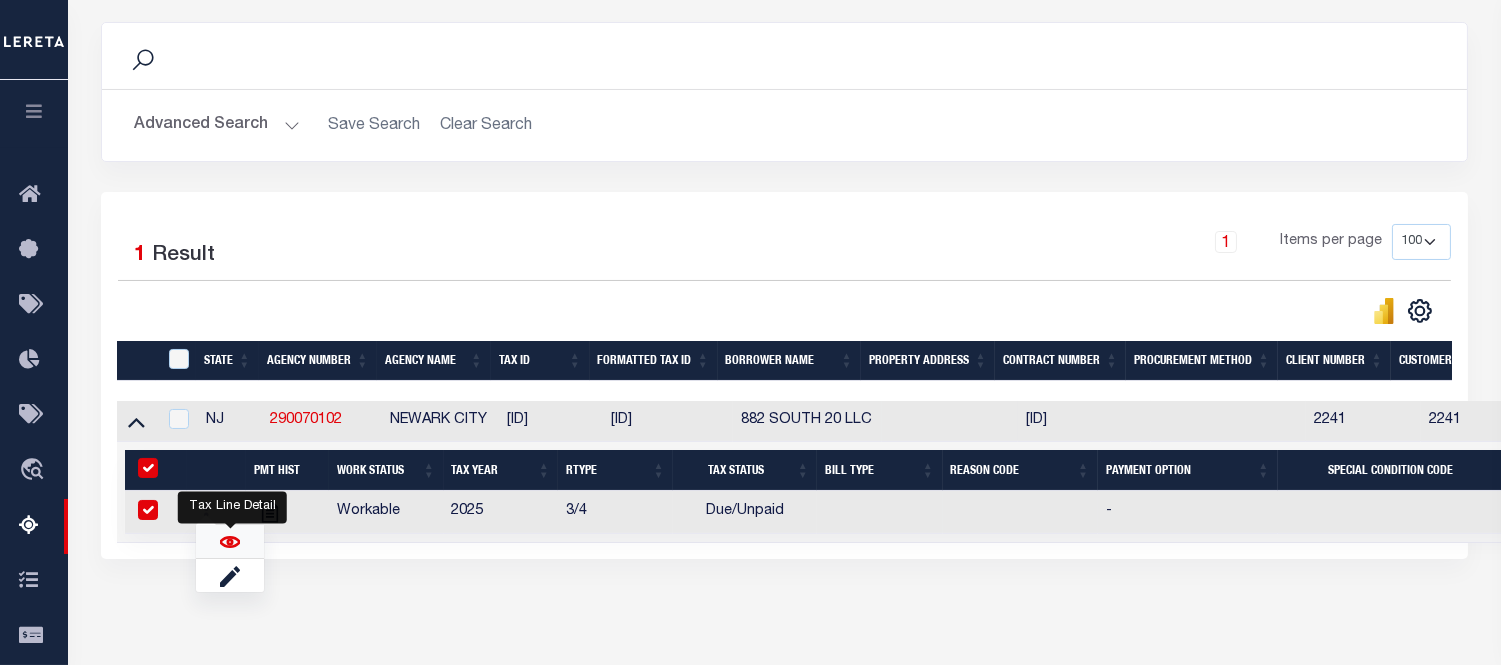 checkbox on "true" 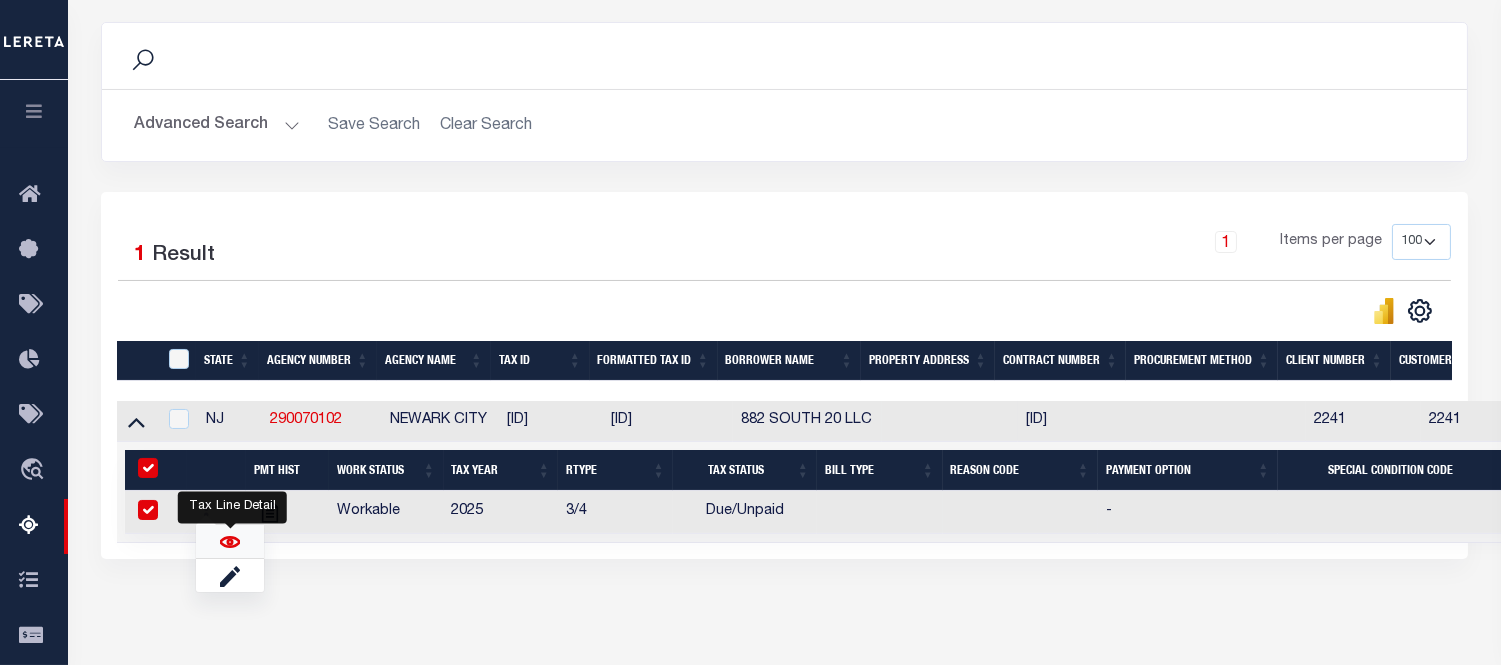 checkbox on "true" 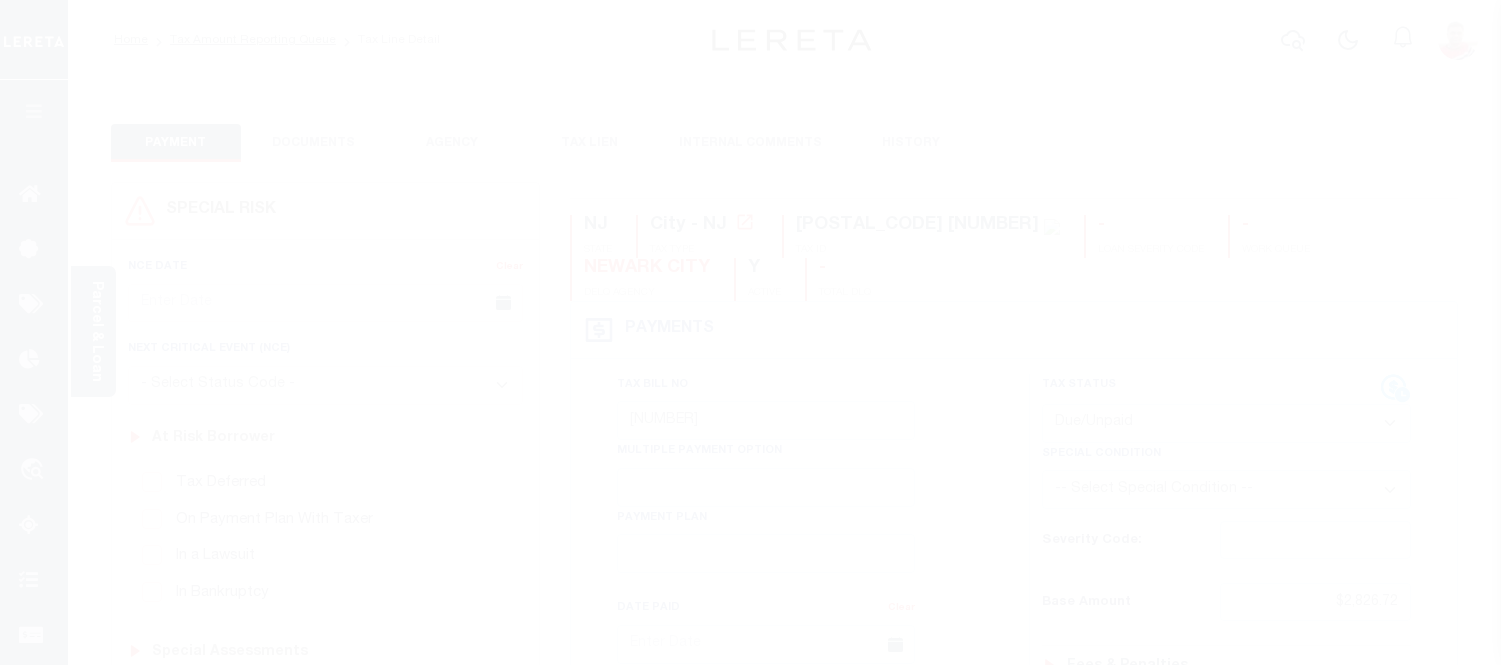 select on "DUE" 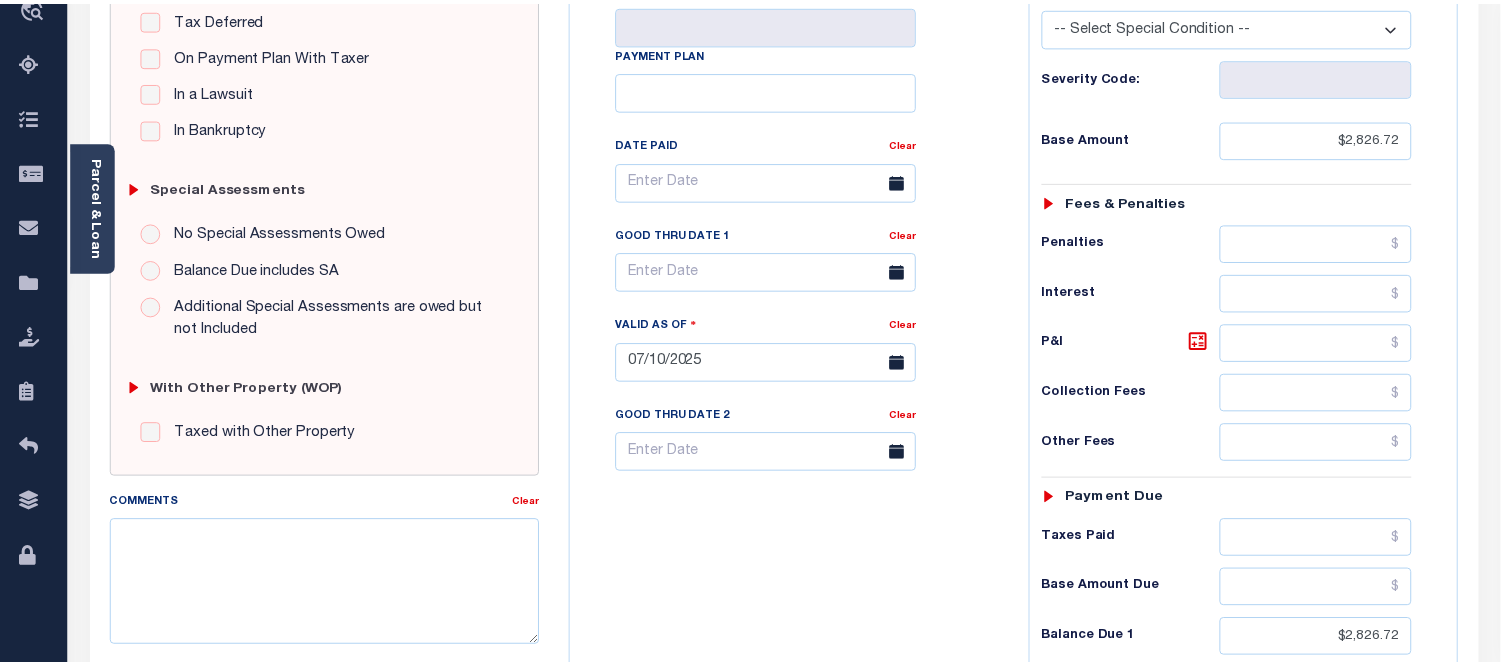 scroll, scrollTop: 852, scrollLeft: 0, axis: vertical 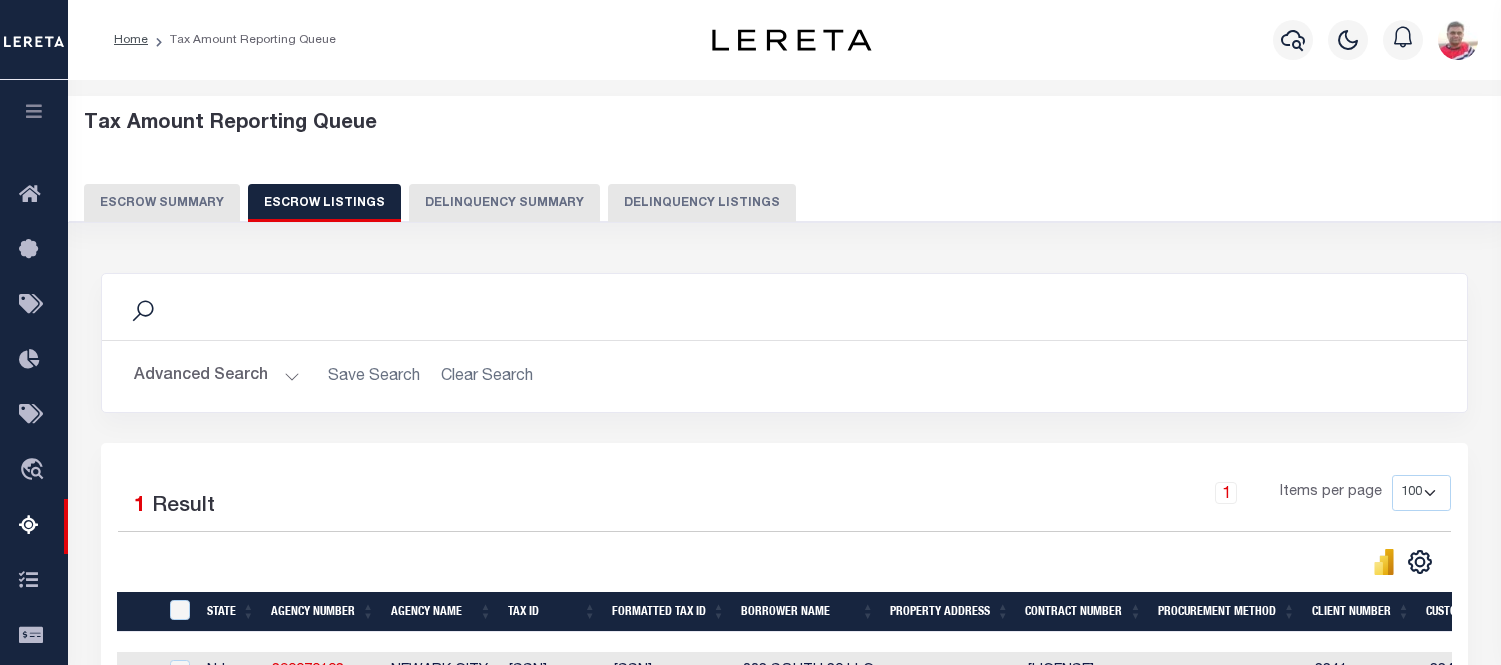 select on "100" 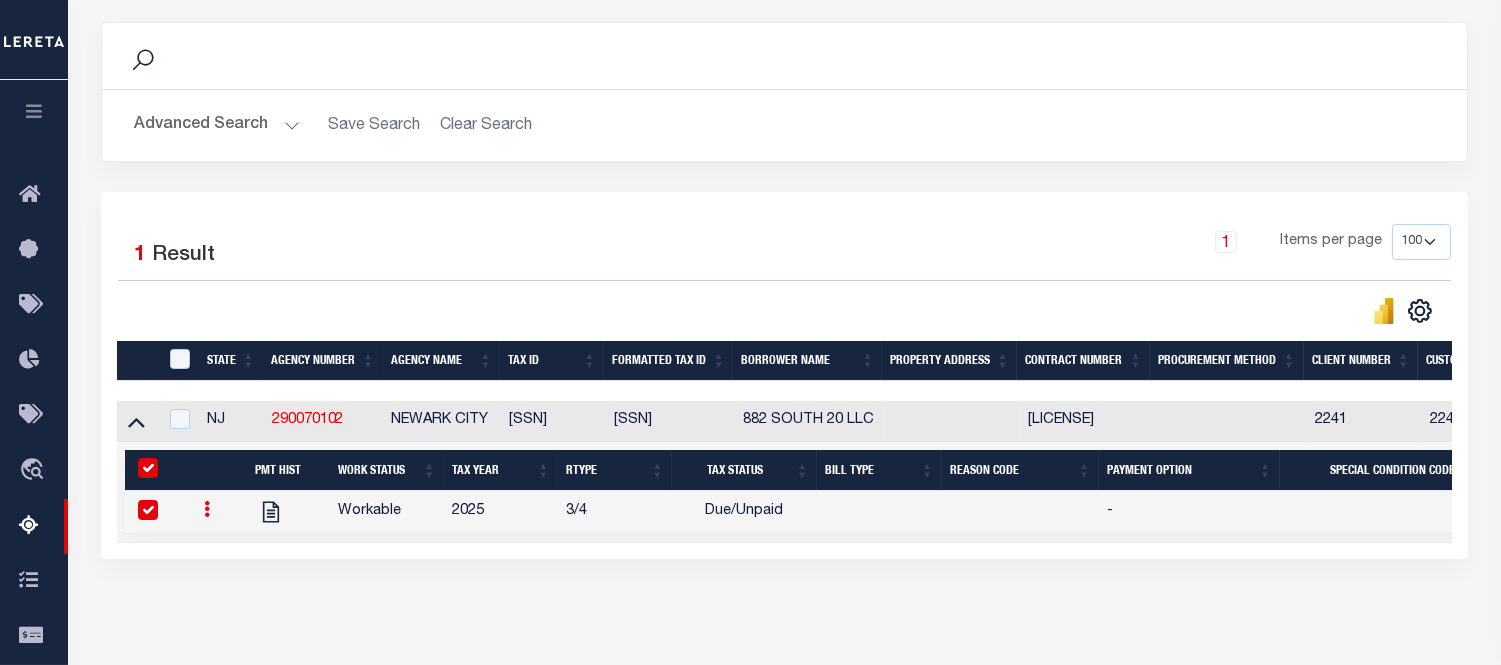 scroll, scrollTop: 251, scrollLeft: 0, axis: vertical 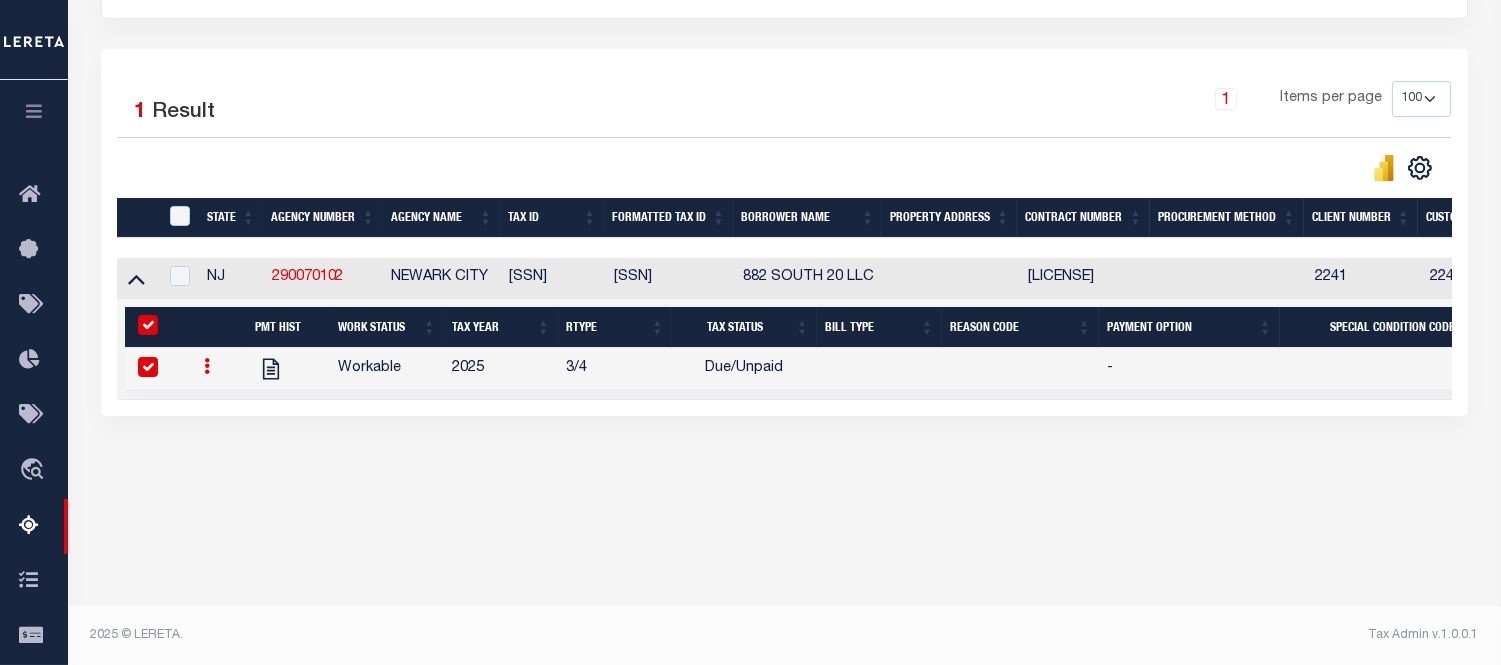click on "Tax Amount Reporting Queue
Escrow Summary
Escrow Listings" at bounding box center (784, 141) 